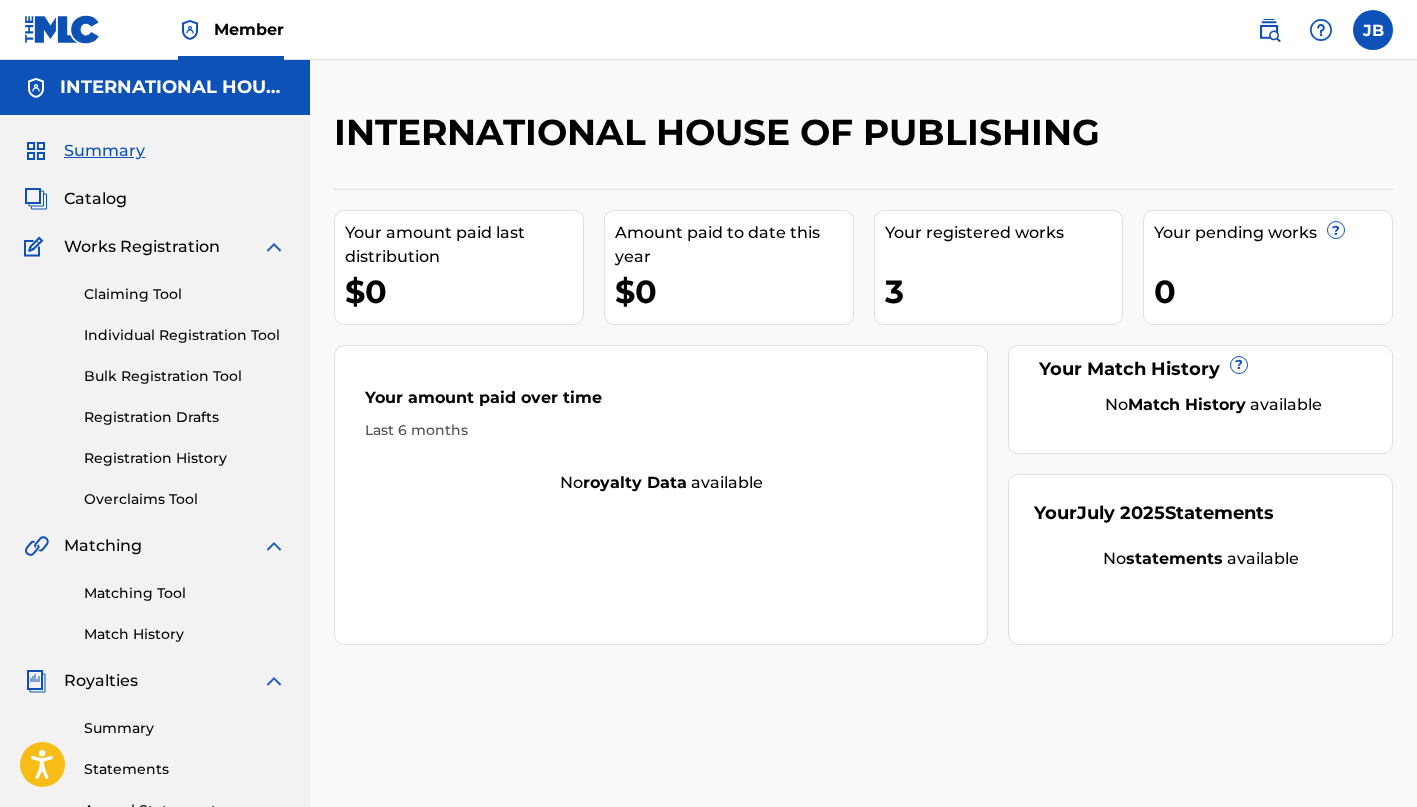 scroll, scrollTop: 0, scrollLeft: 0, axis: both 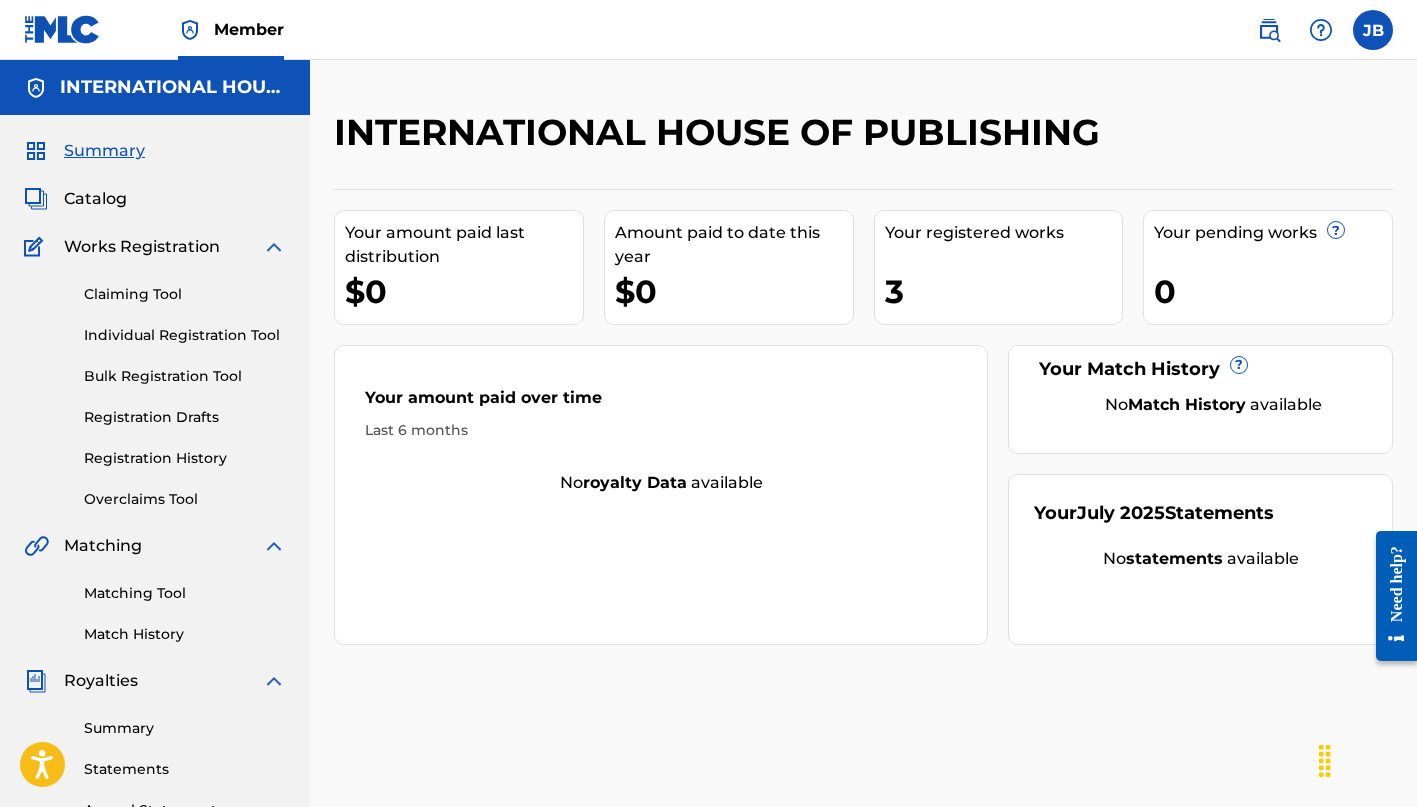 click on "Member" at bounding box center (249, 29) 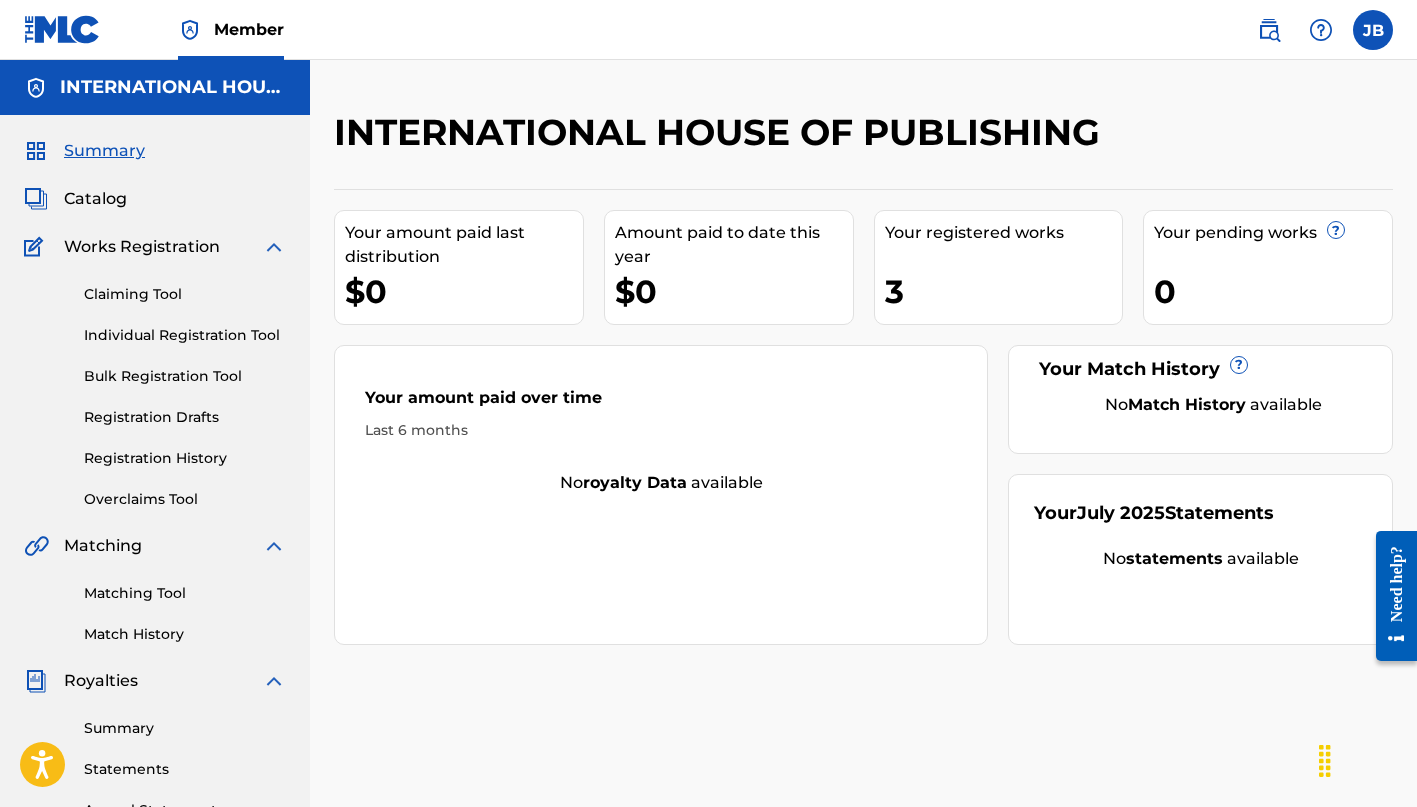click at bounding box center (1373, 30) 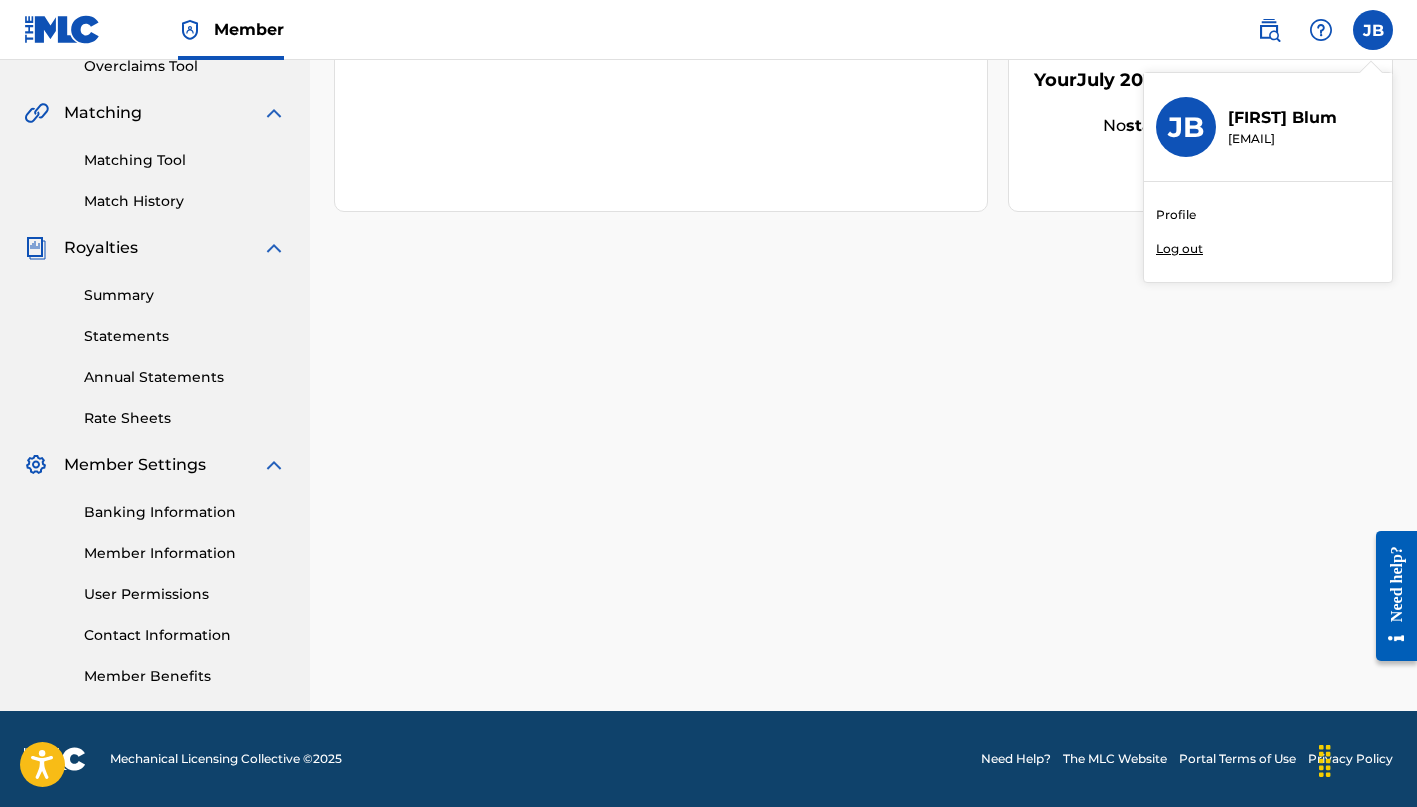 scroll, scrollTop: 433, scrollLeft: 0, axis: vertical 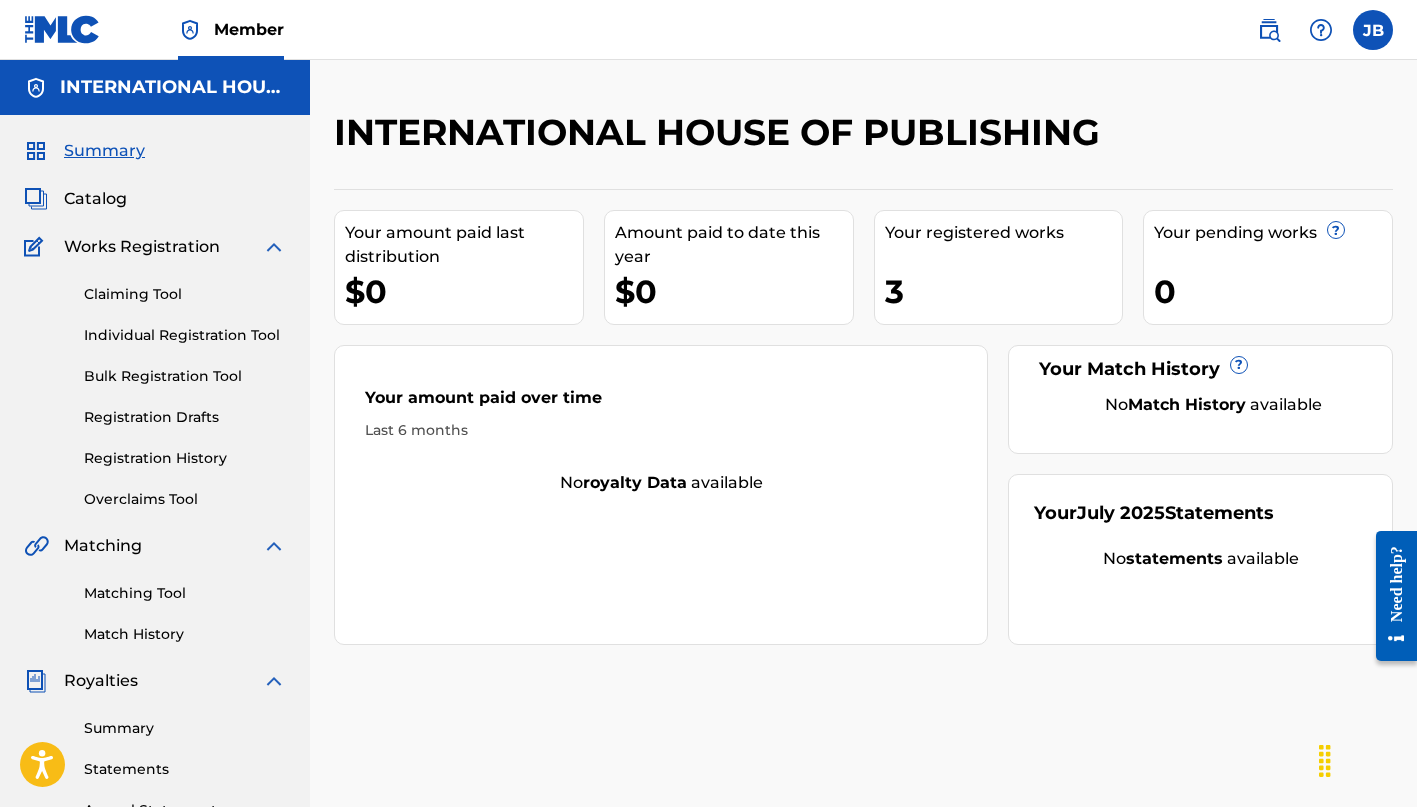 click at bounding box center (1373, 30) 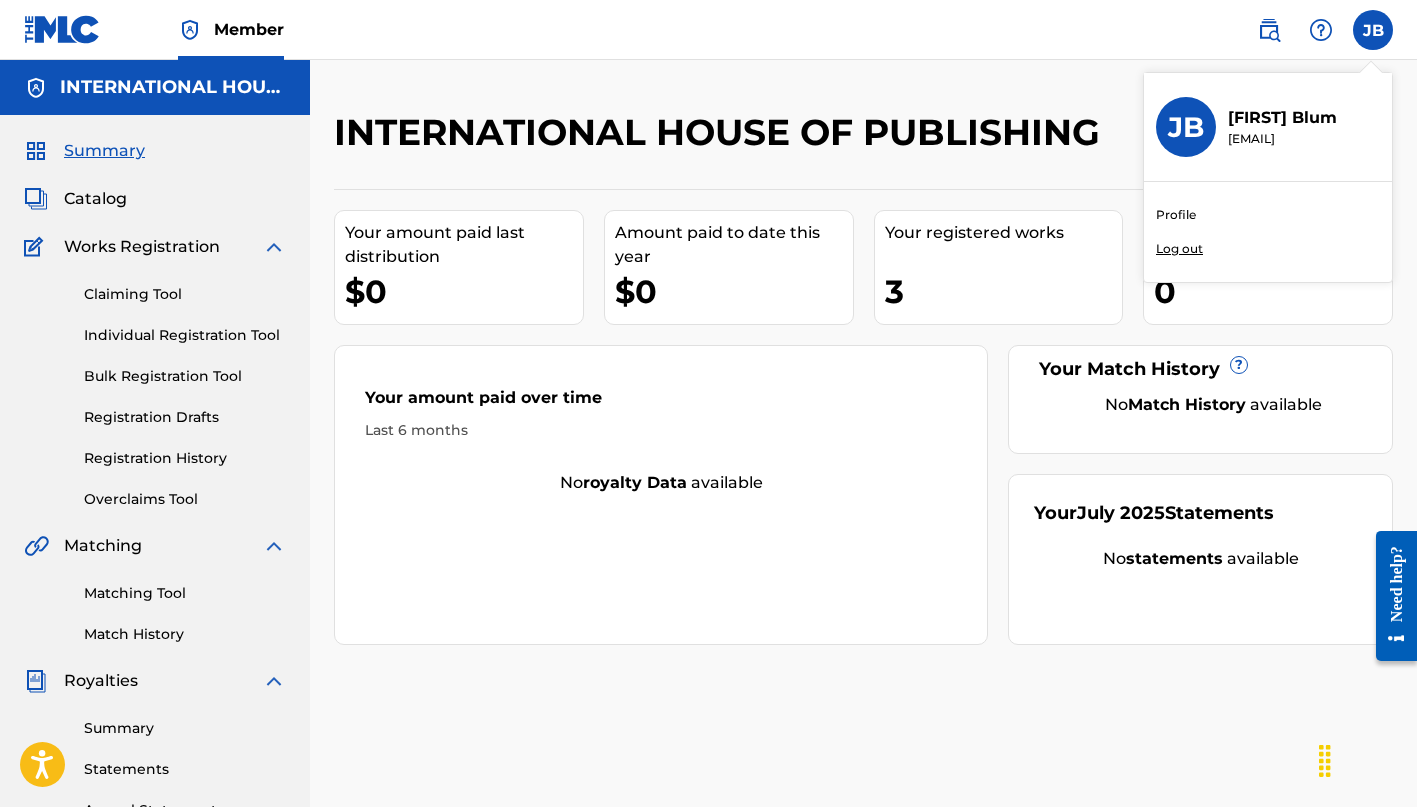 click on "Profile" at bounding box center [1176, 215] 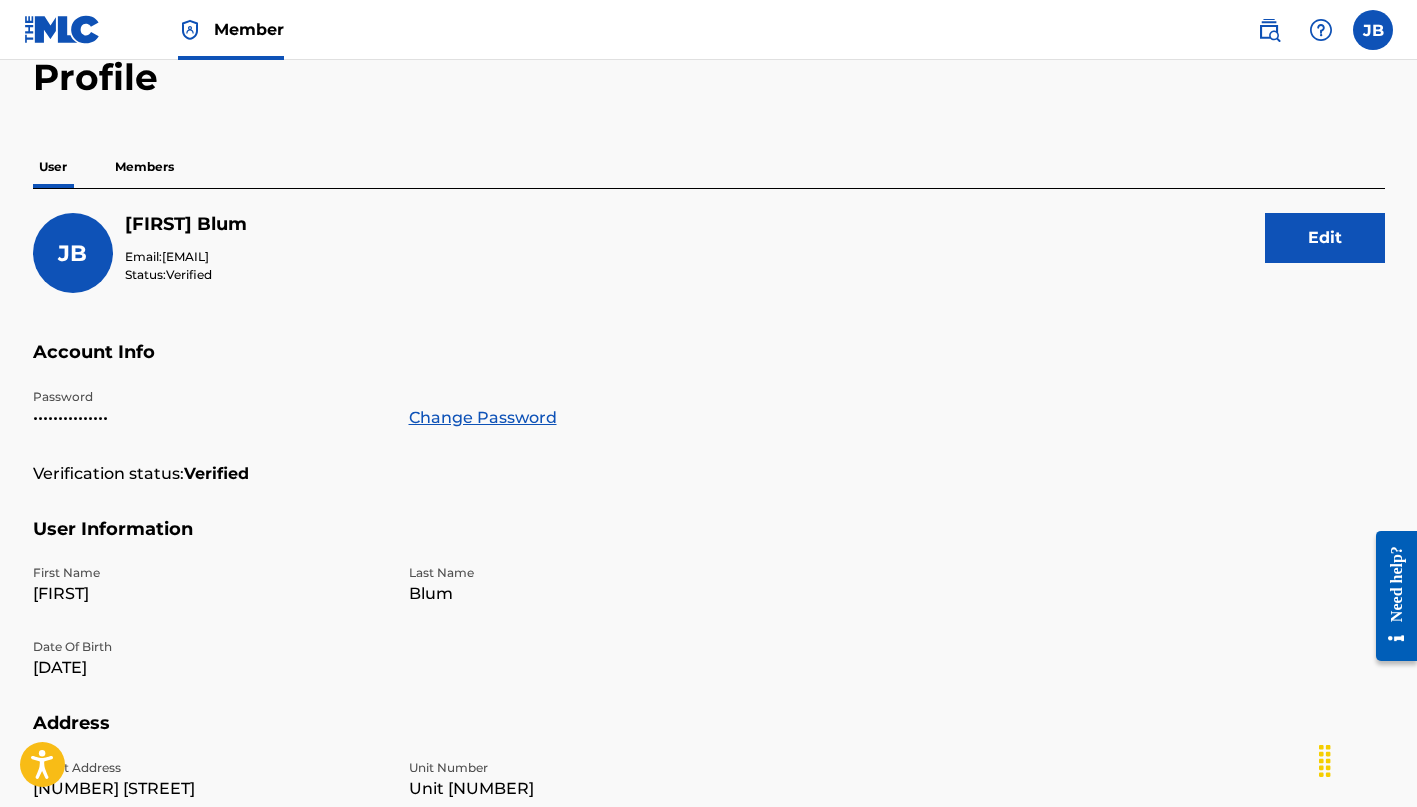 scroll, scrollTop: 5, scrollLeft: 0, axis: vertical 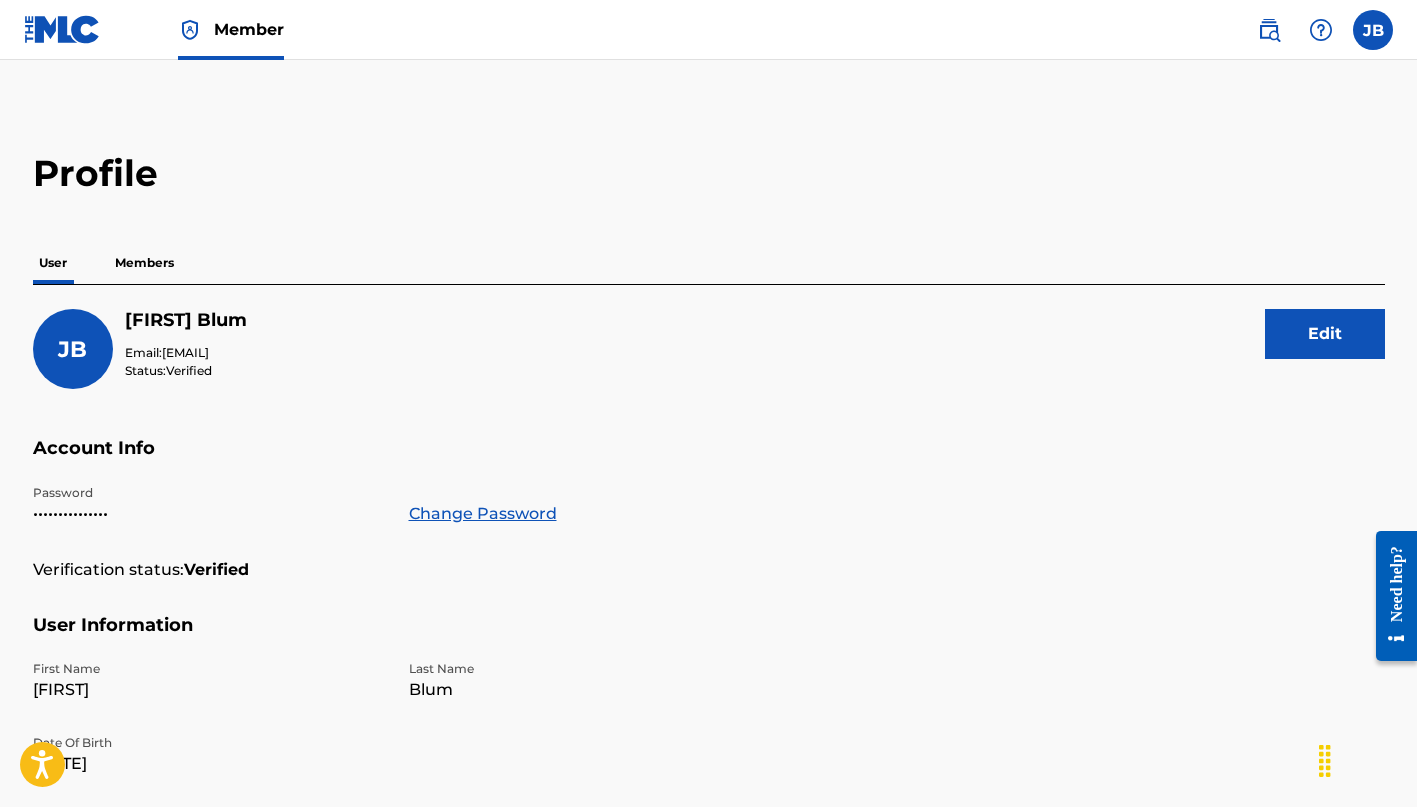 click on "•••••••••••••••" at bounding box center (209, 514) 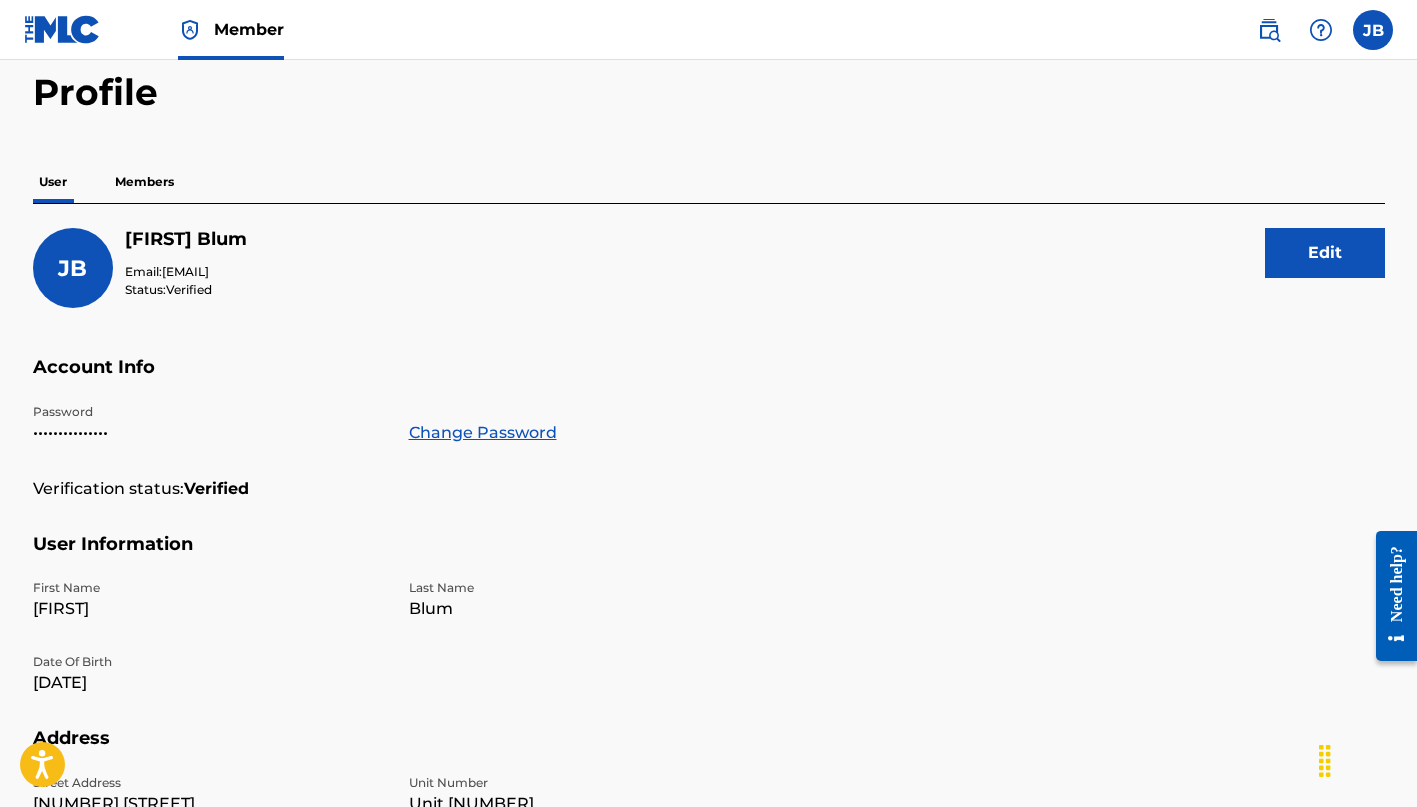 scroll, scrollTop: 86, scrollLeft: 0, axis: vertical 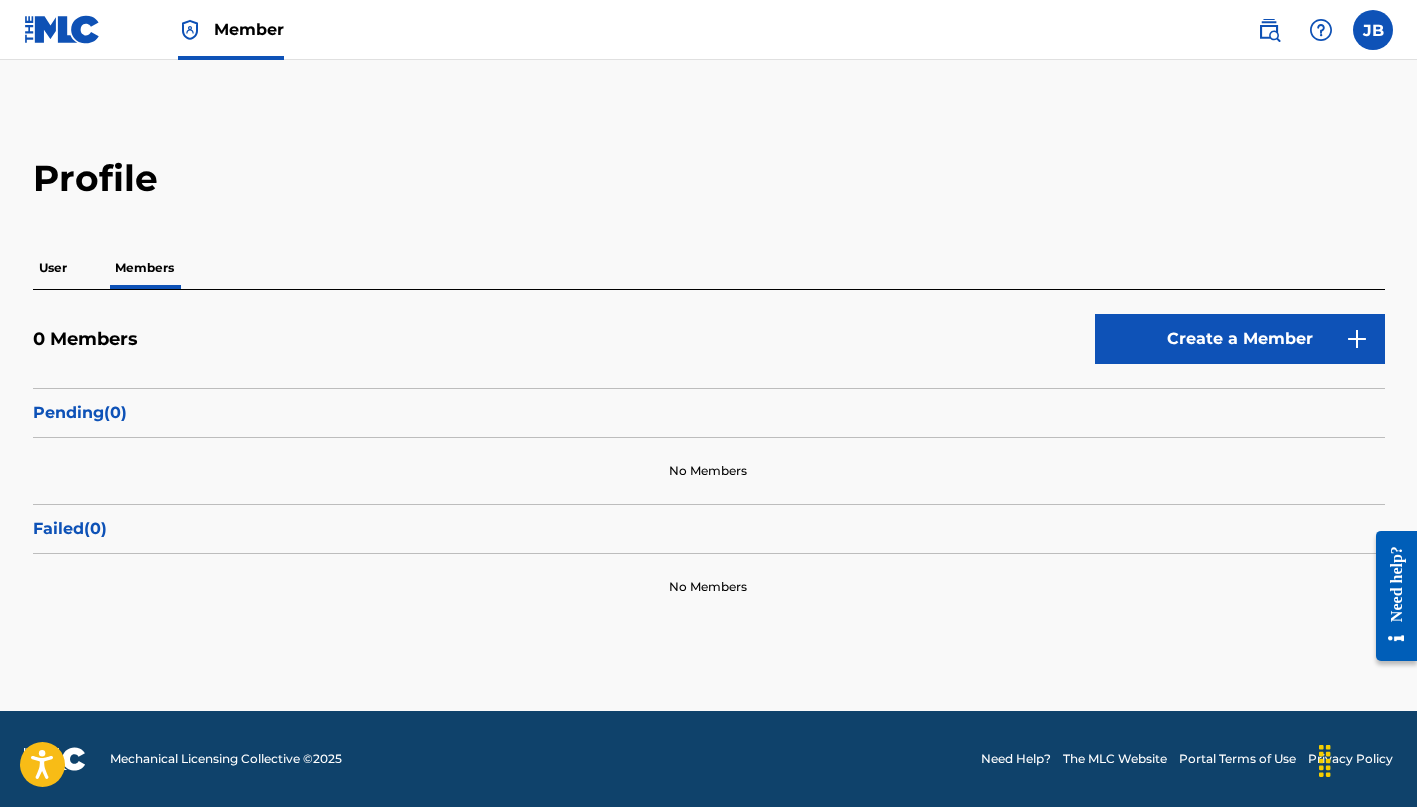 click on "User" at bounding box center (53, 268) 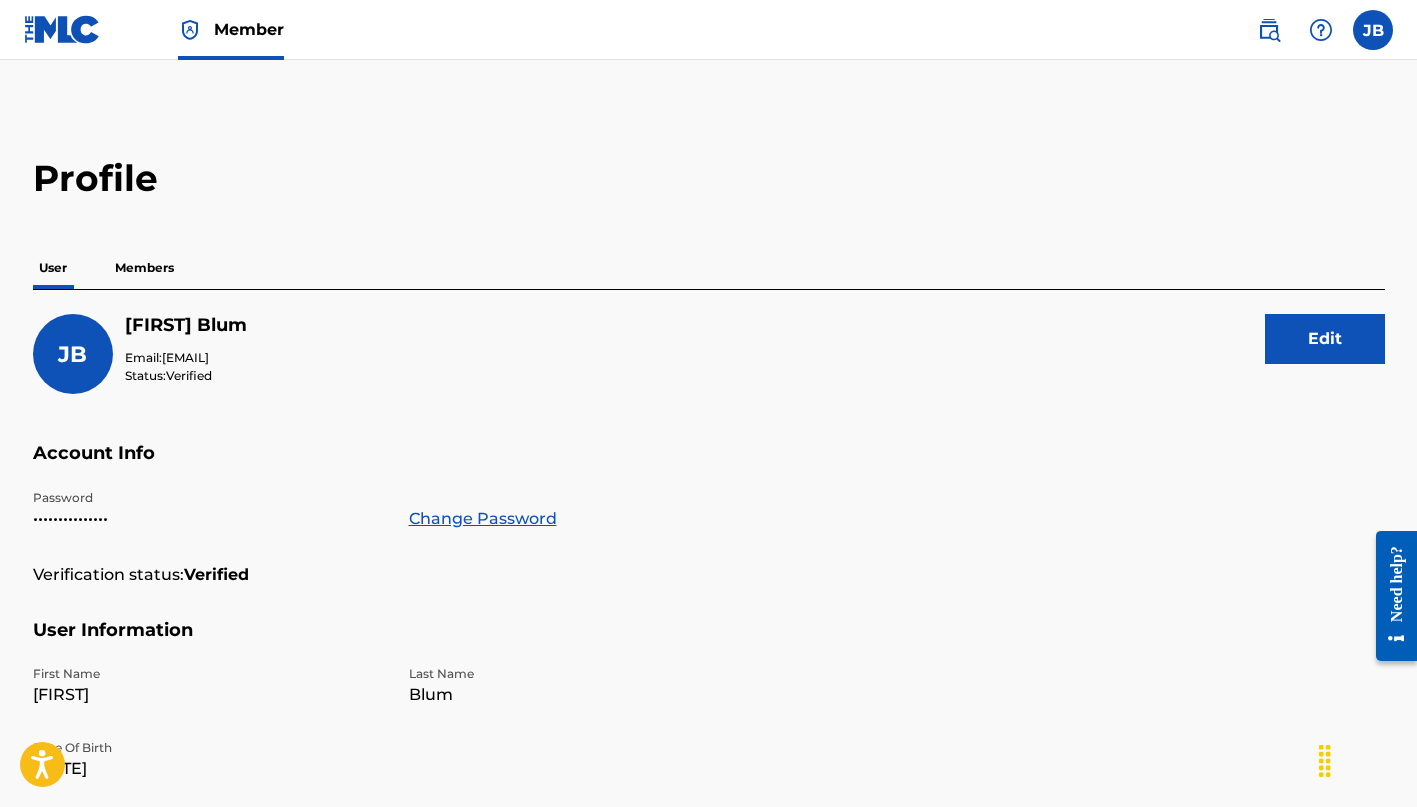 scroll, scrollTop: 0, scrollLeft: 0, axis: both 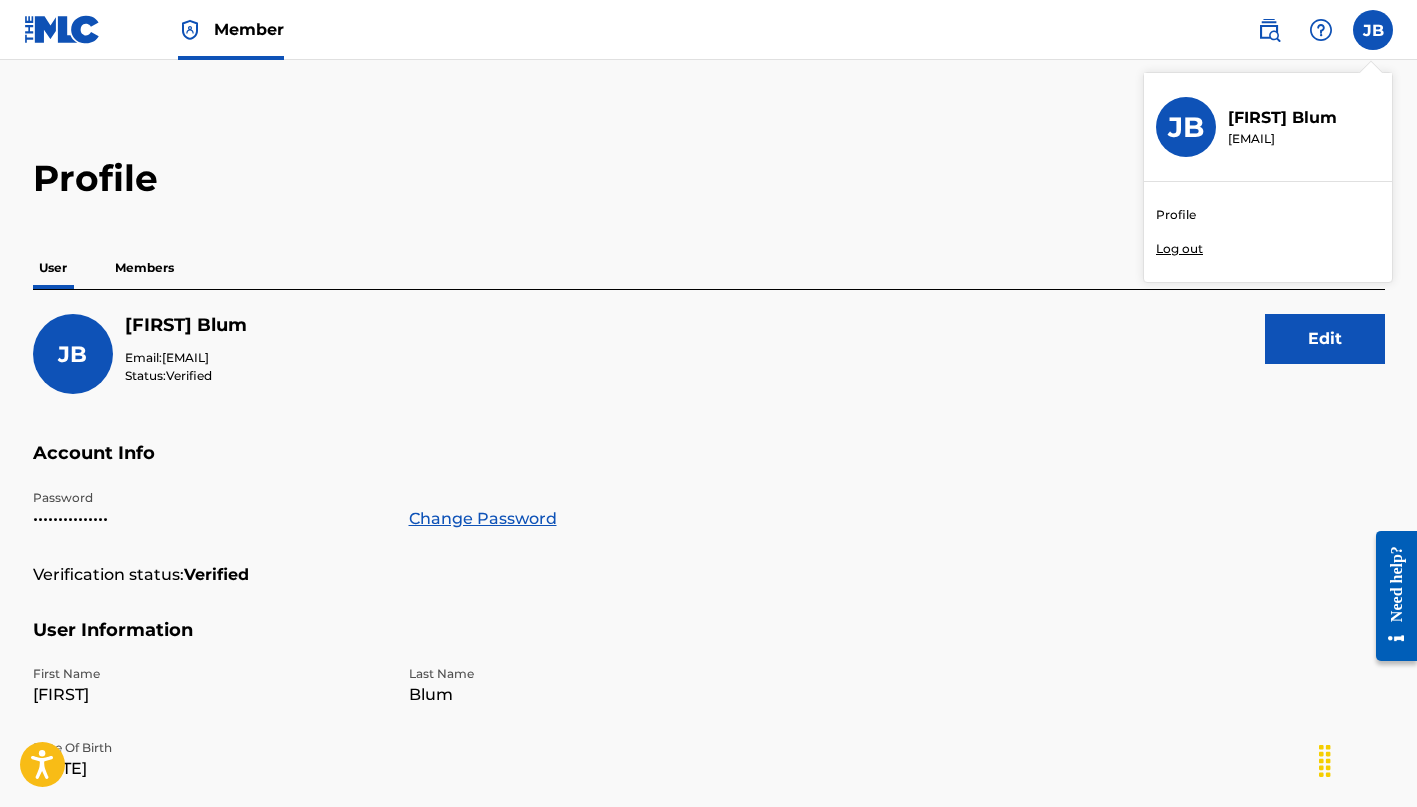 click on "Profile" at bounding box center [1176, 215] 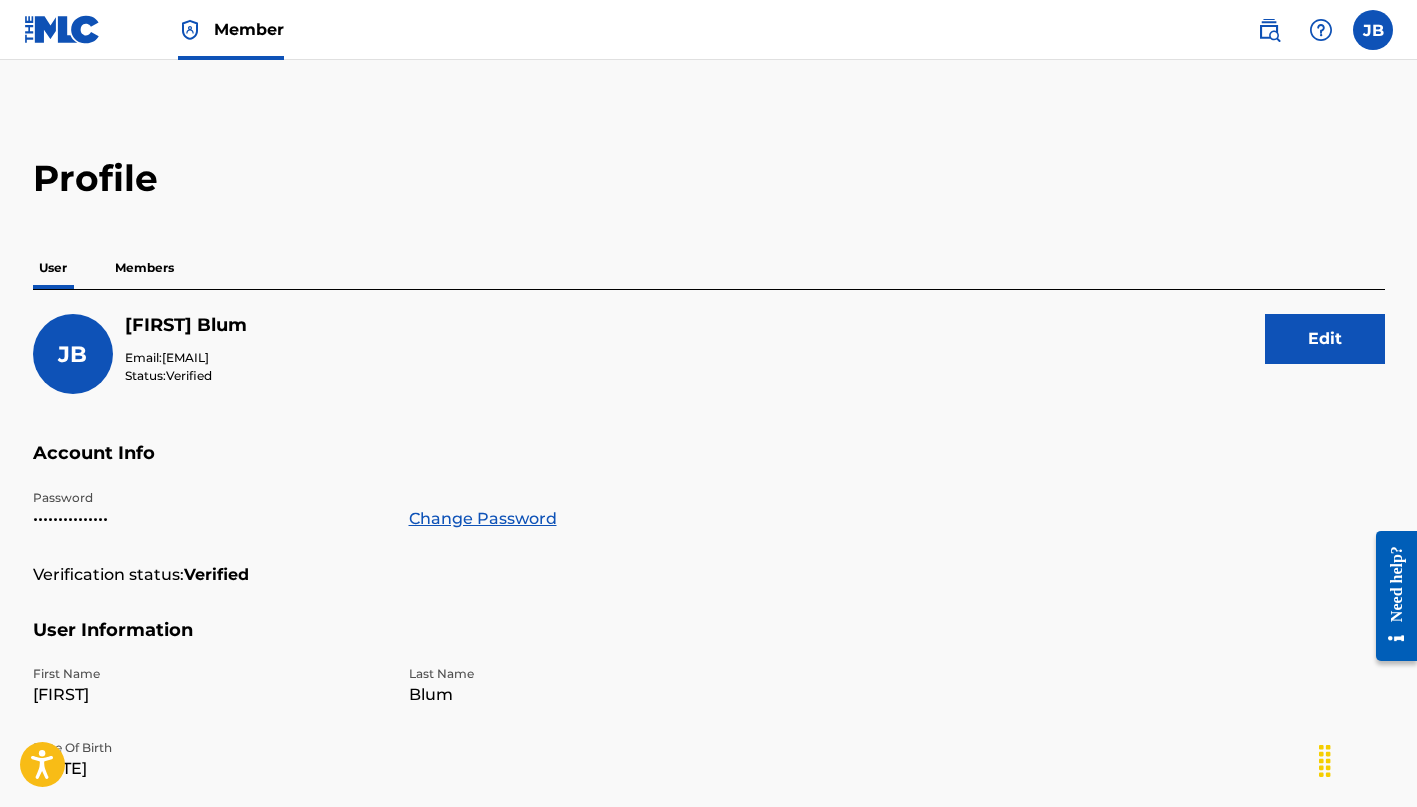 click on "Members" at bounding box center [144, 268] 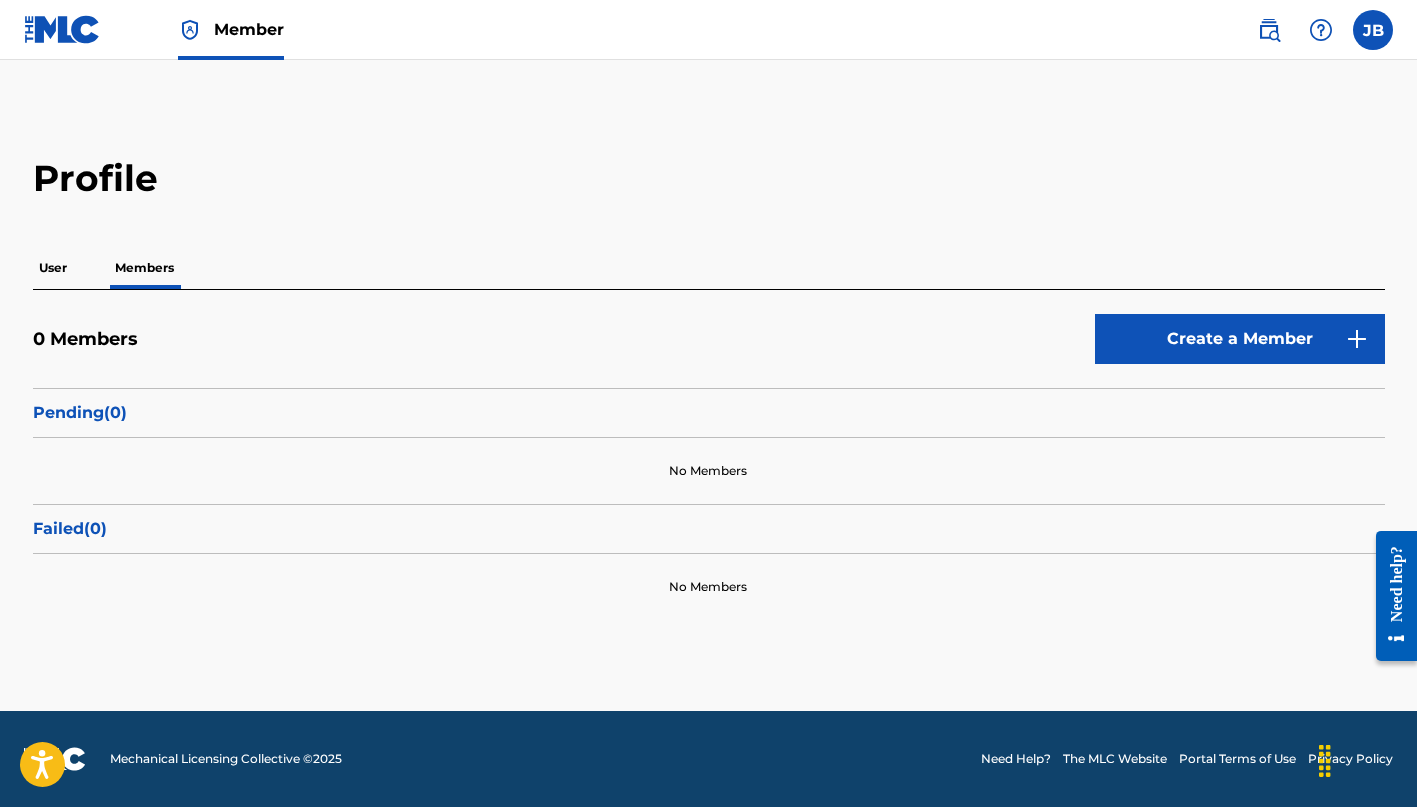 click on "User" at bounding box center [53, 268] 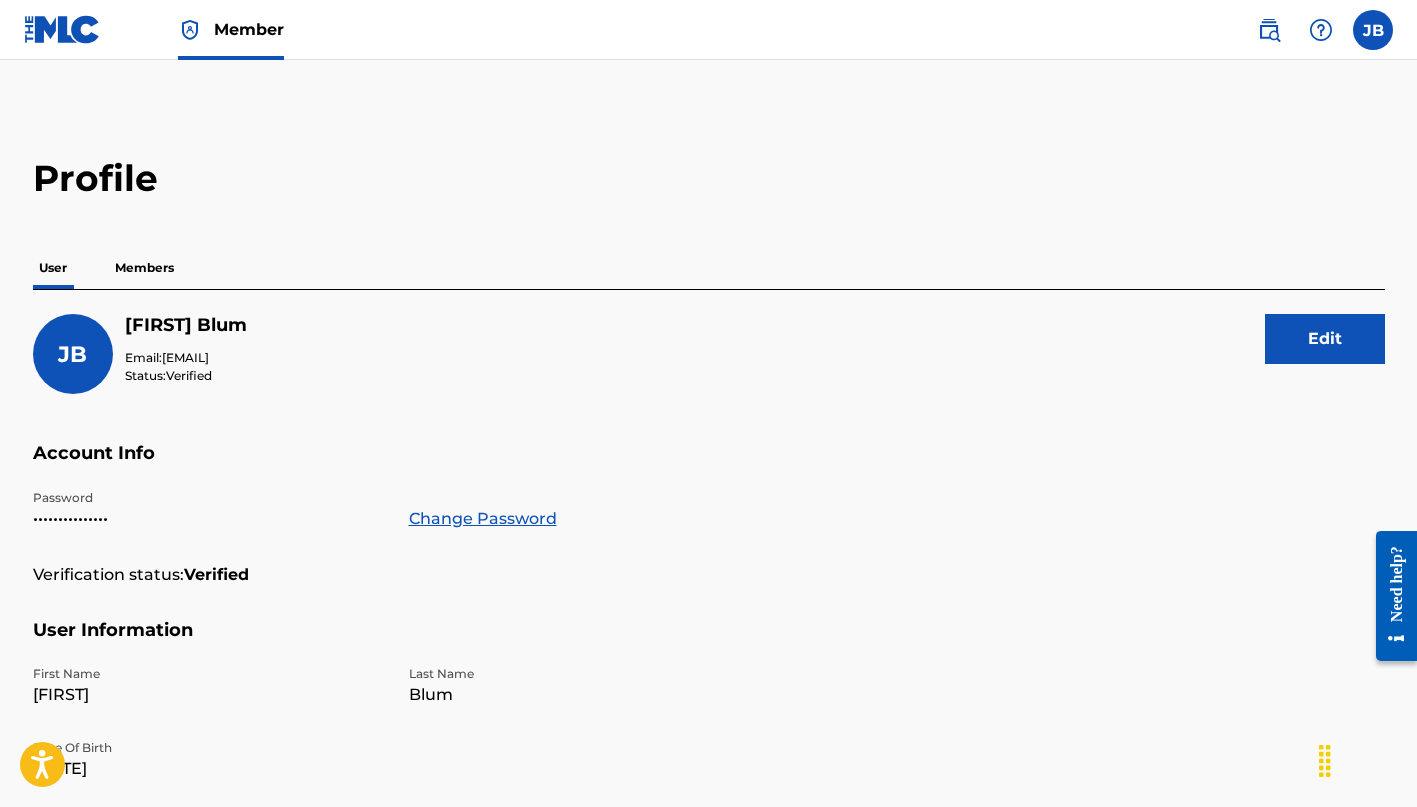 click at bounding box center [62, 29] 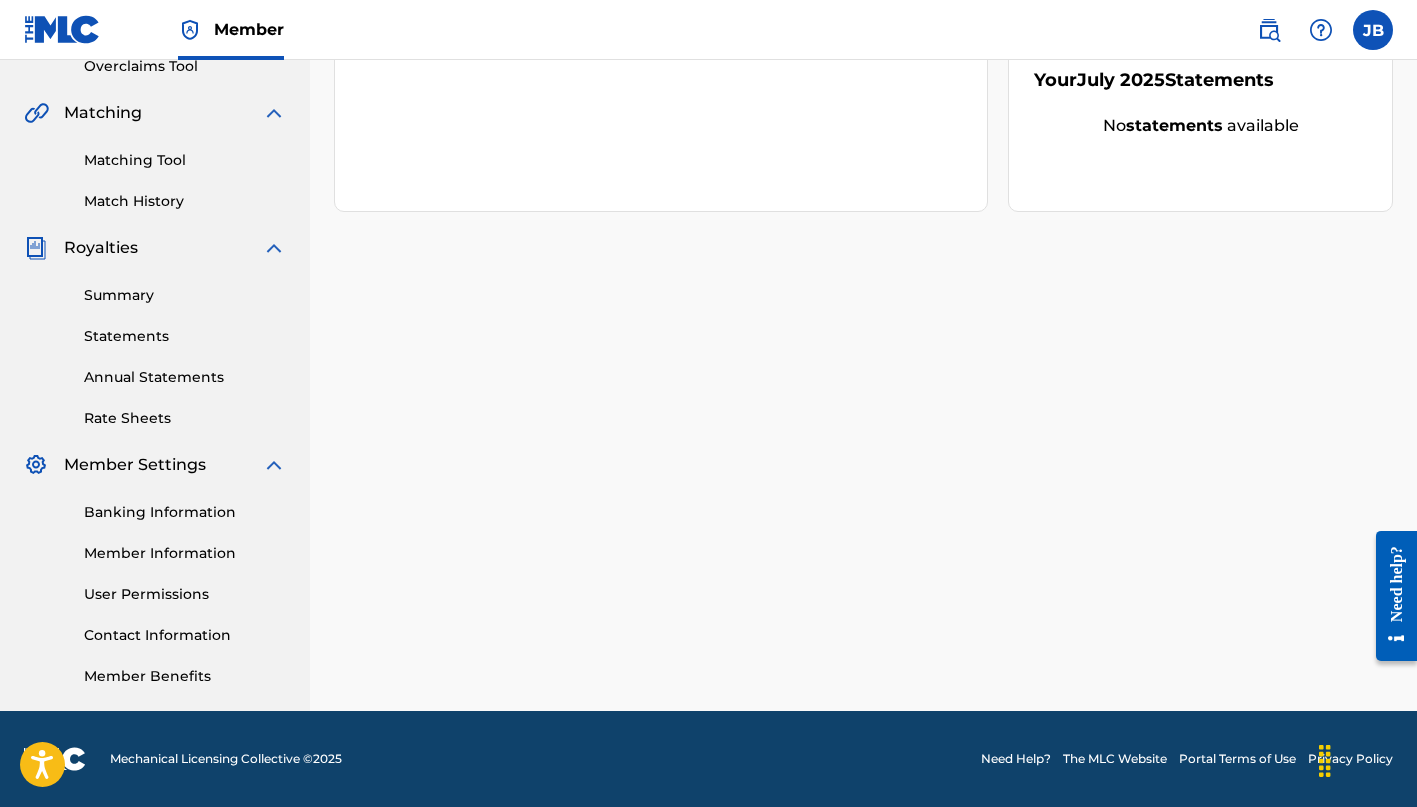 scroll, scrollTop: 433, scrollLeft: 0, axis: vertical 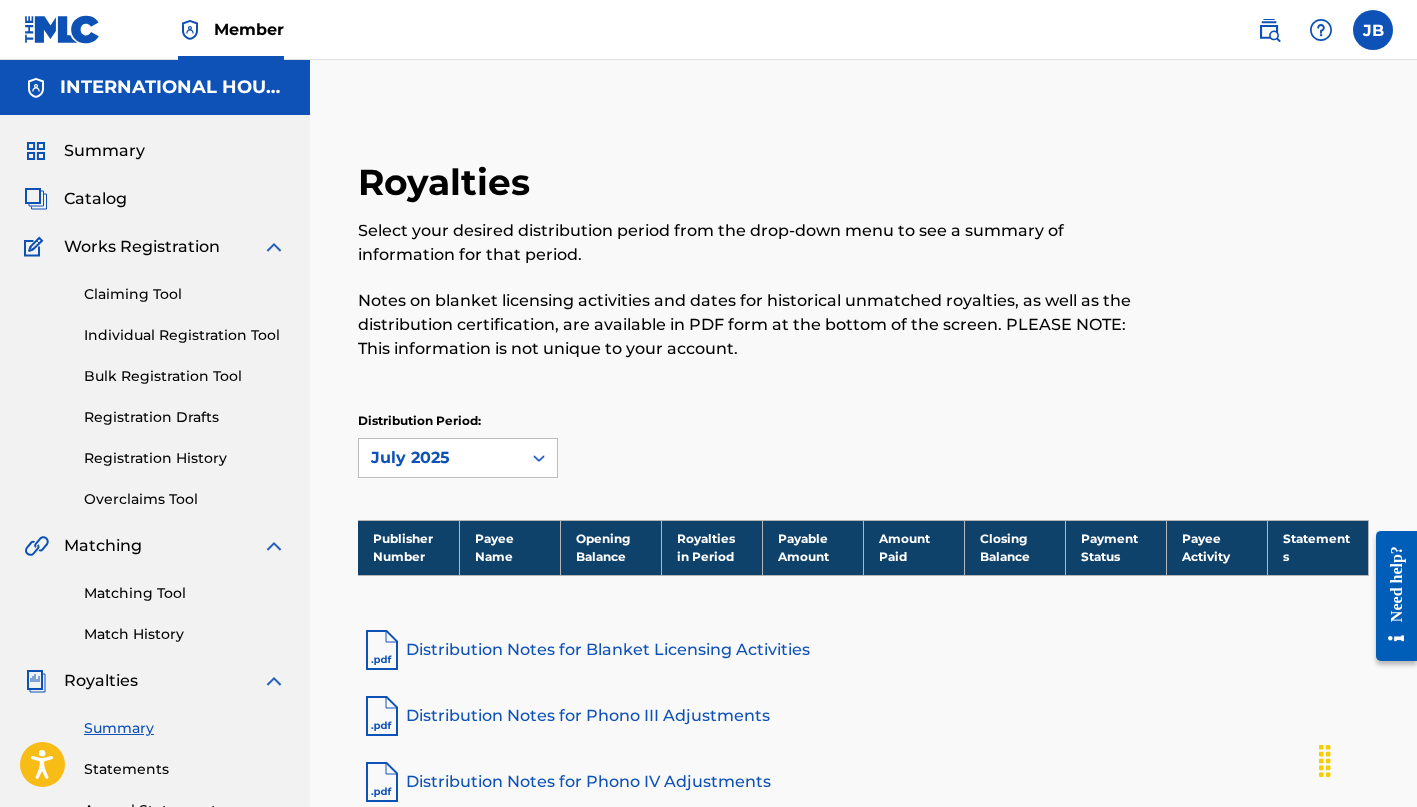 click on "Individual Registration Tool" at bounding box center [185, 335] 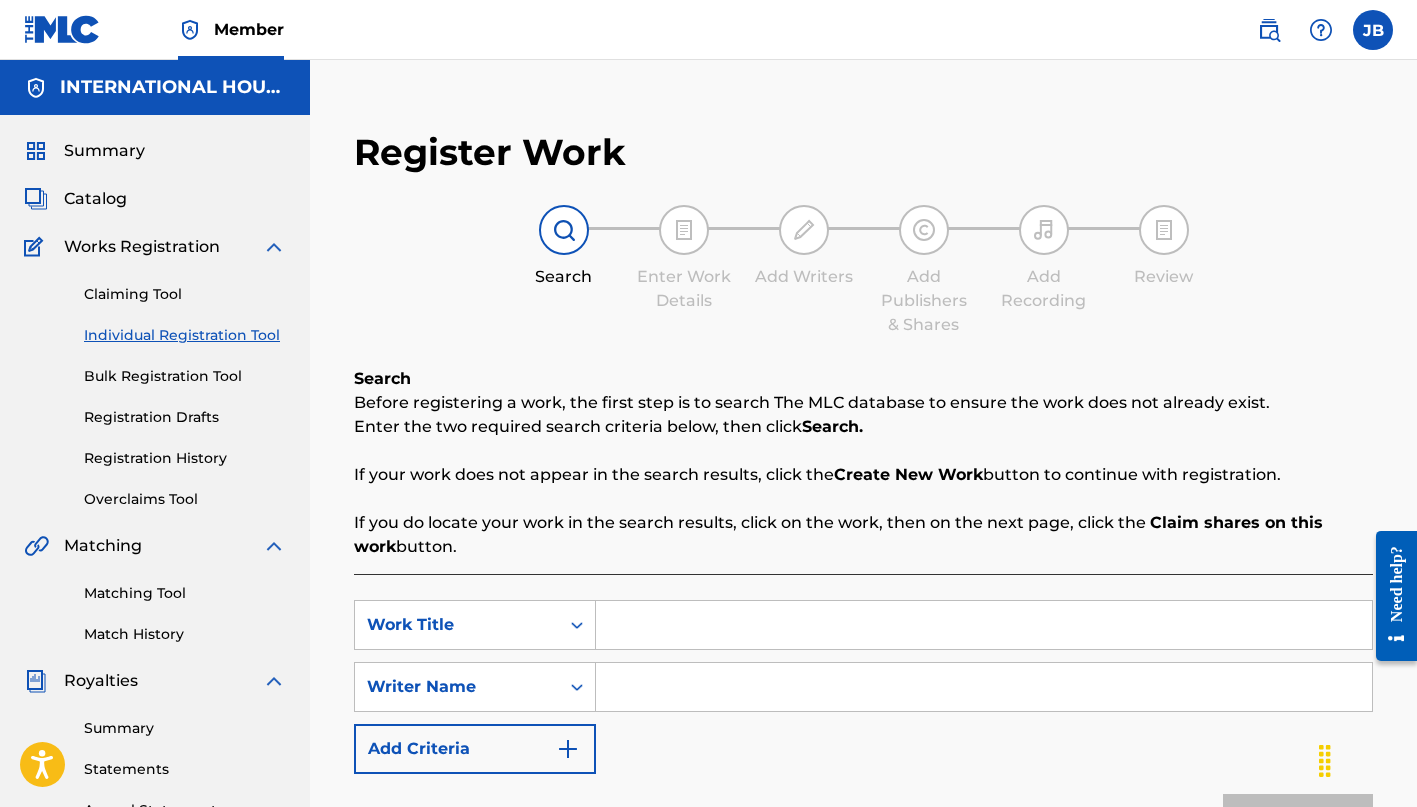 scroll, scrollTop: 0, scrollLeft: 0, axis: both 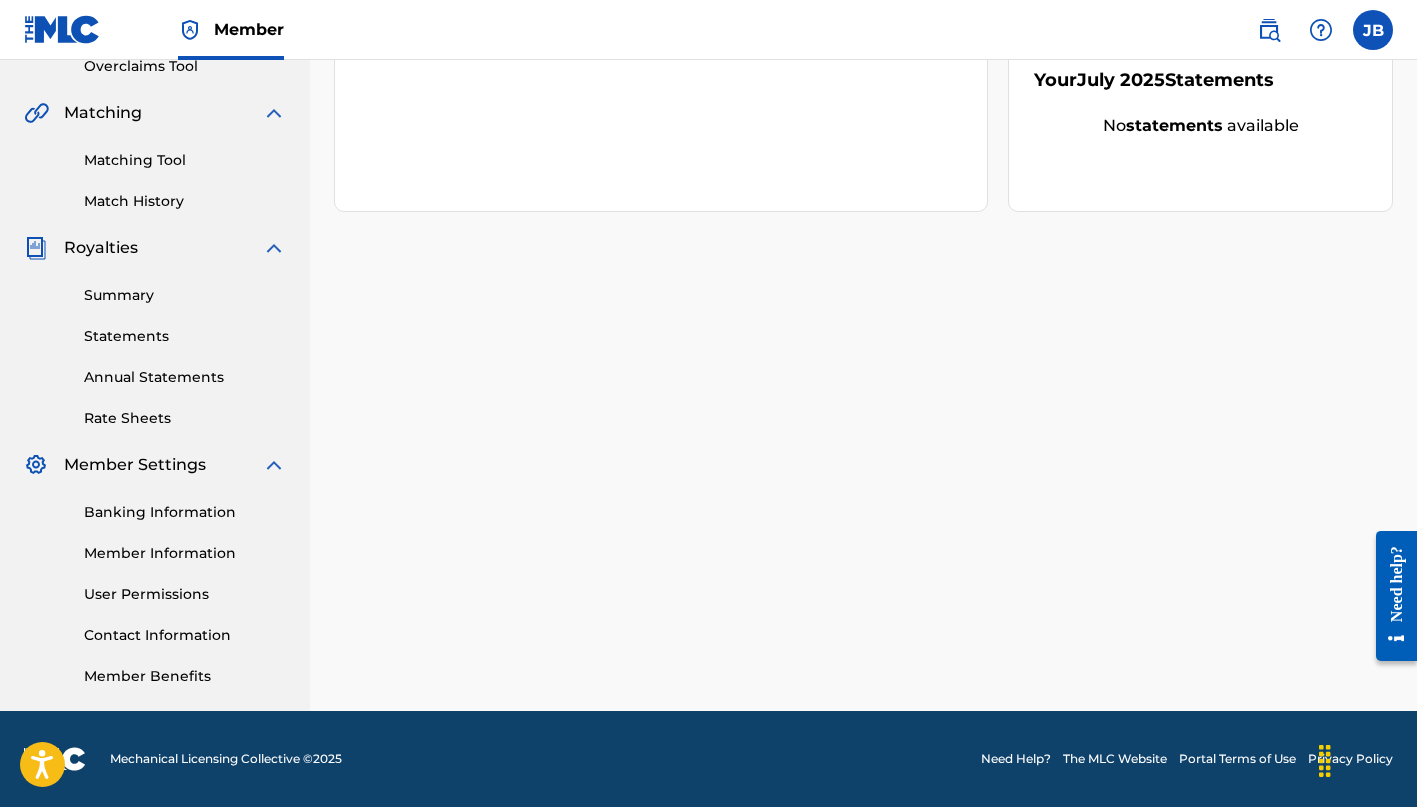 click at bounding box center (1373, 30) 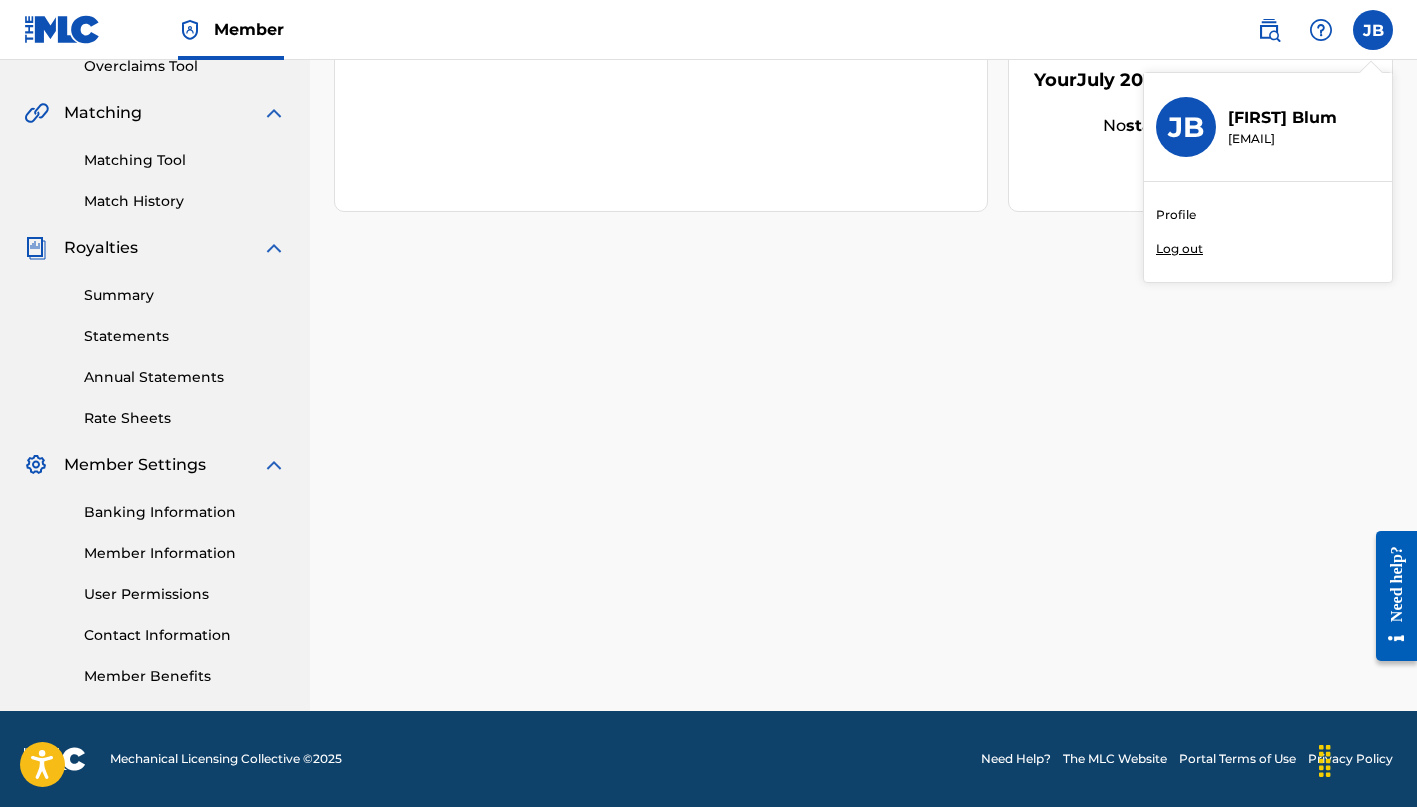 click on "Profile" at bounding box center (1176, 215) 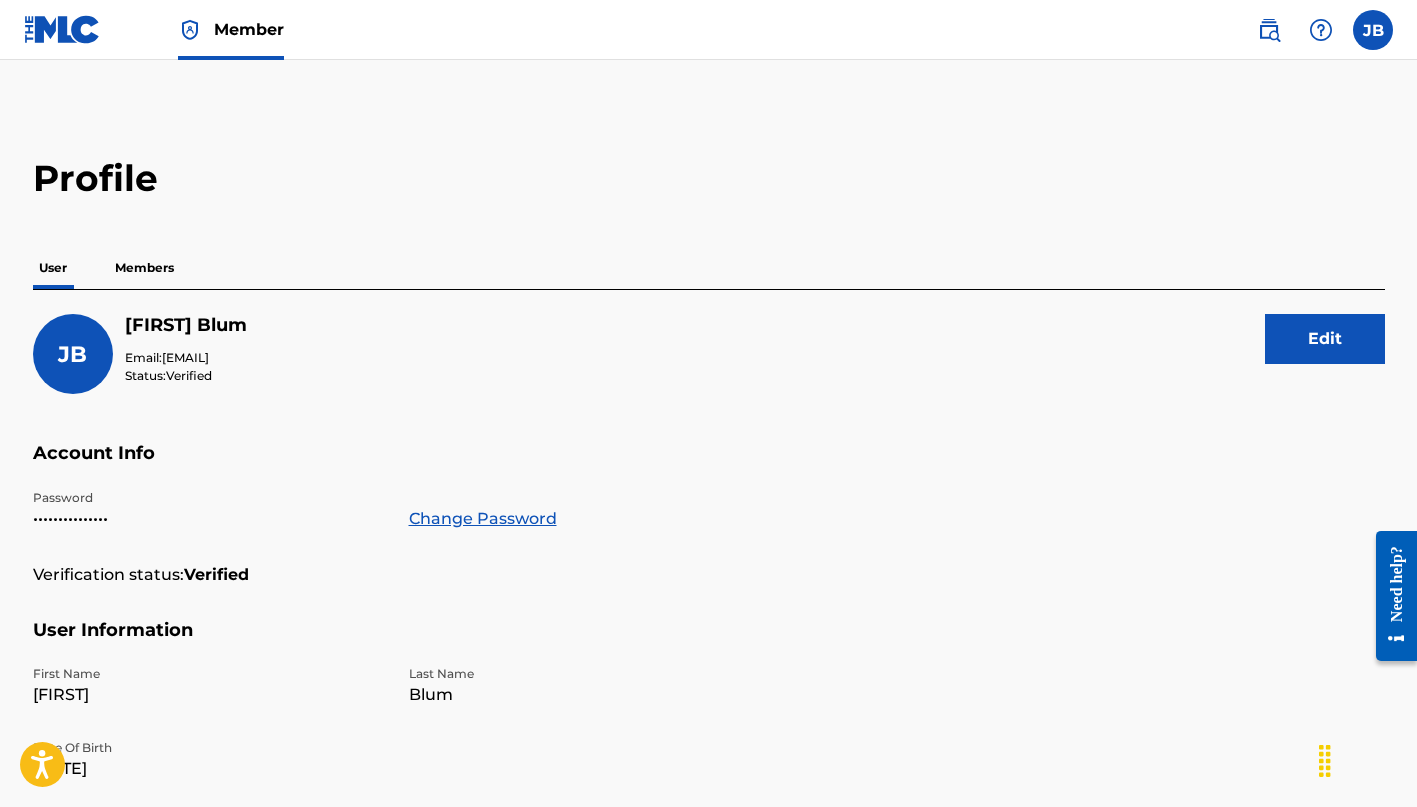 click on "Members" at bounding box center [144, 268] 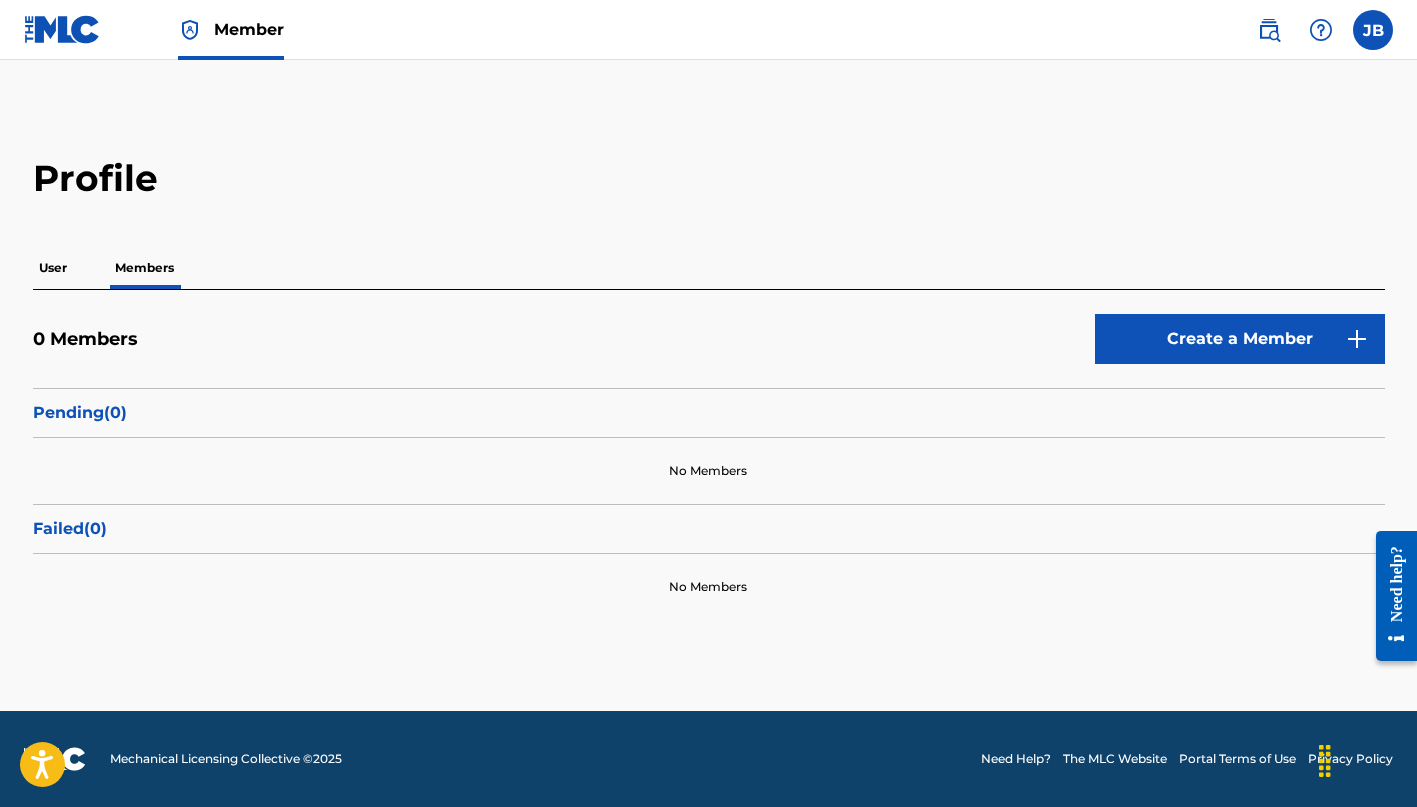 click at bounding box center [62, 29] 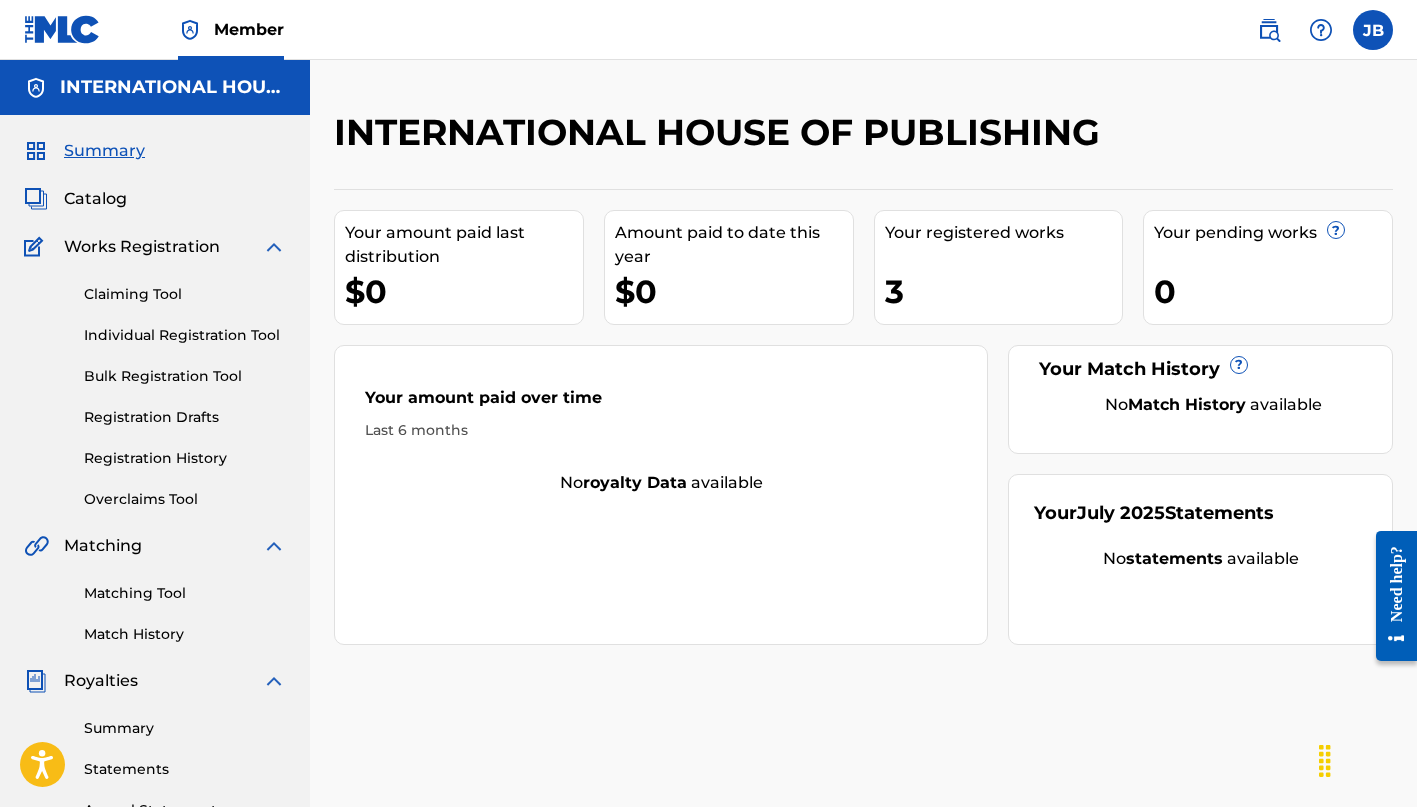 click on "Catalog" at bounding box center [95, 199] 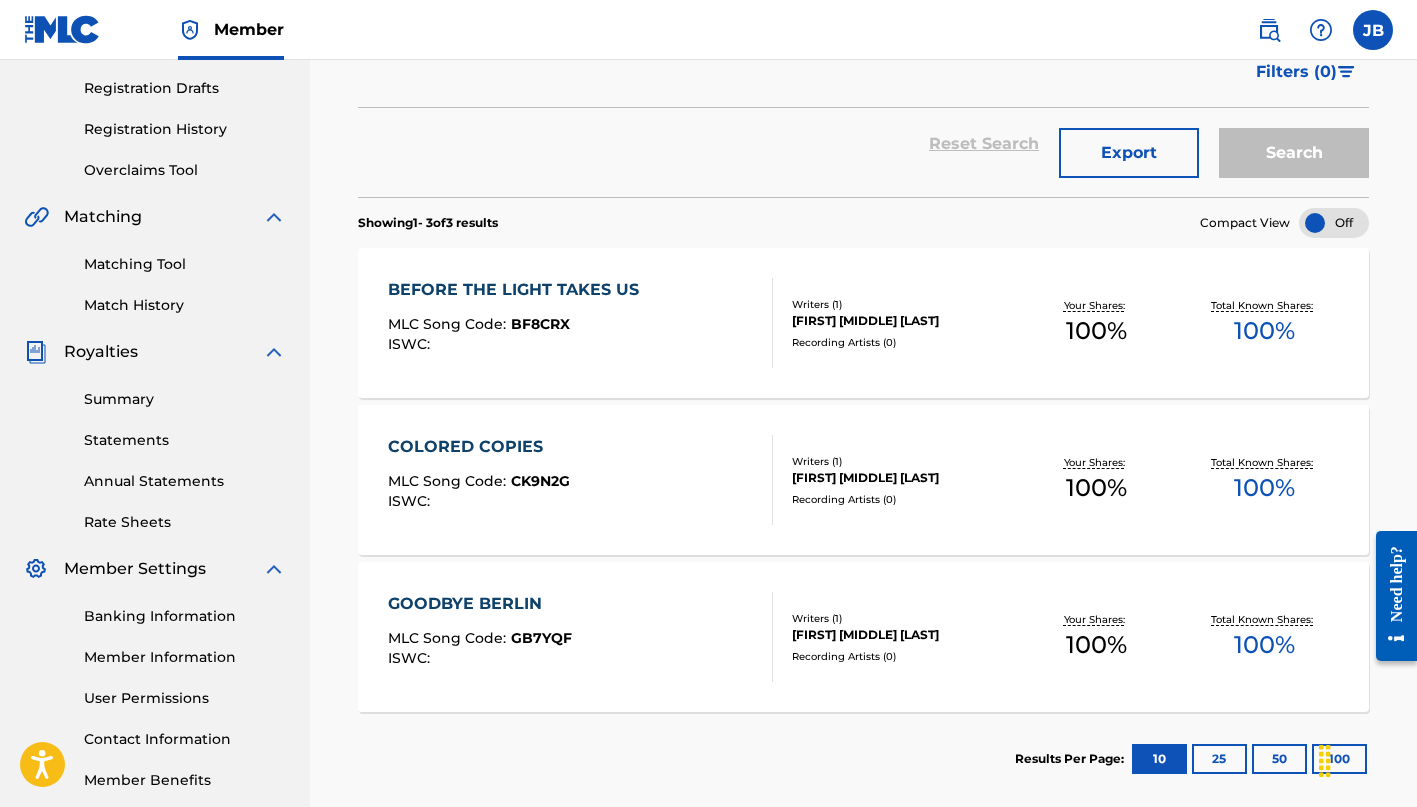 scroll, scrollTop: 340, scrollLeft: 0, axis: vertical 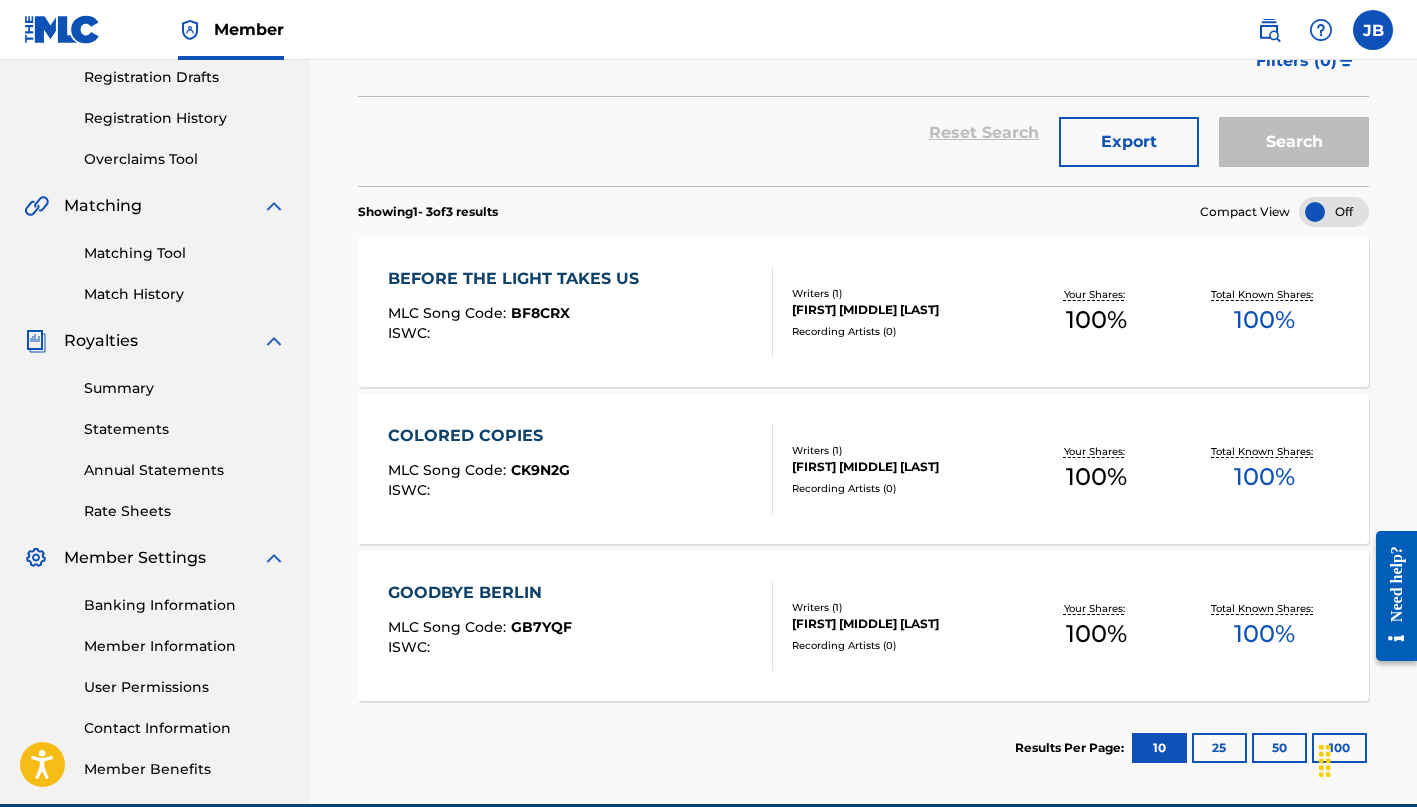 click on "BEFORE THE LIGHT TAKES US" at bounding box center [518, 279] 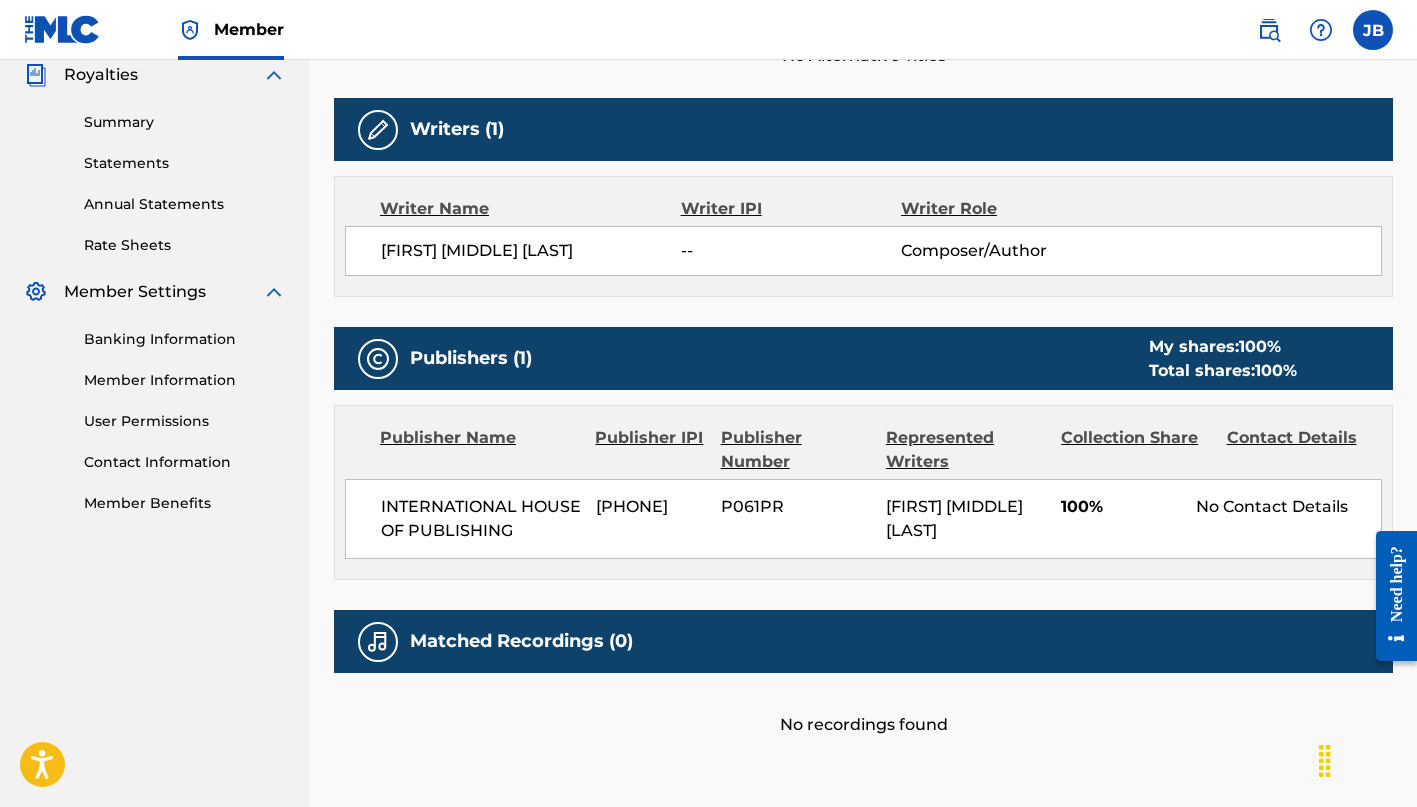 scroll, scrollTop: 609, scrollLeft: 0, axis: vertical 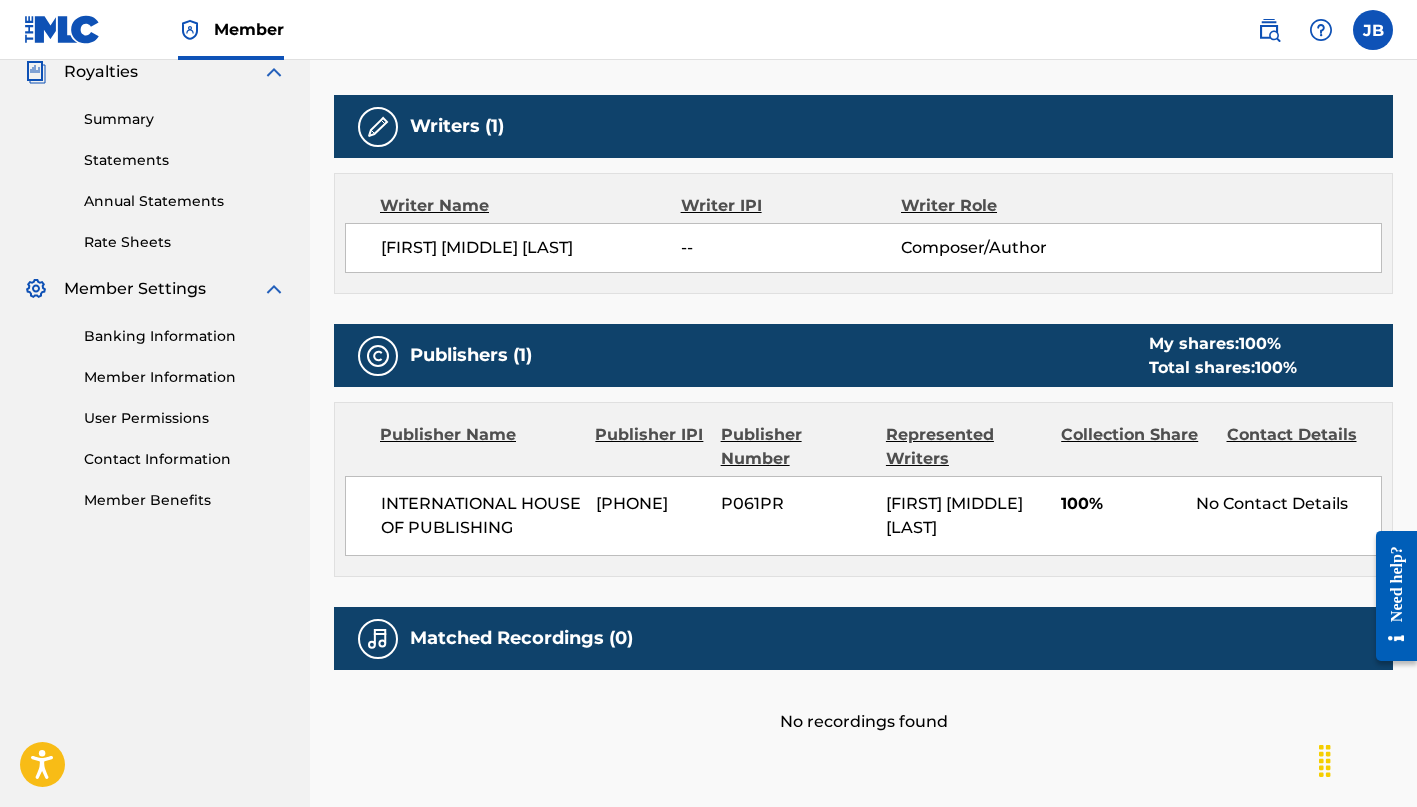 click on "Contact Information" at bounding box center (185, 459) 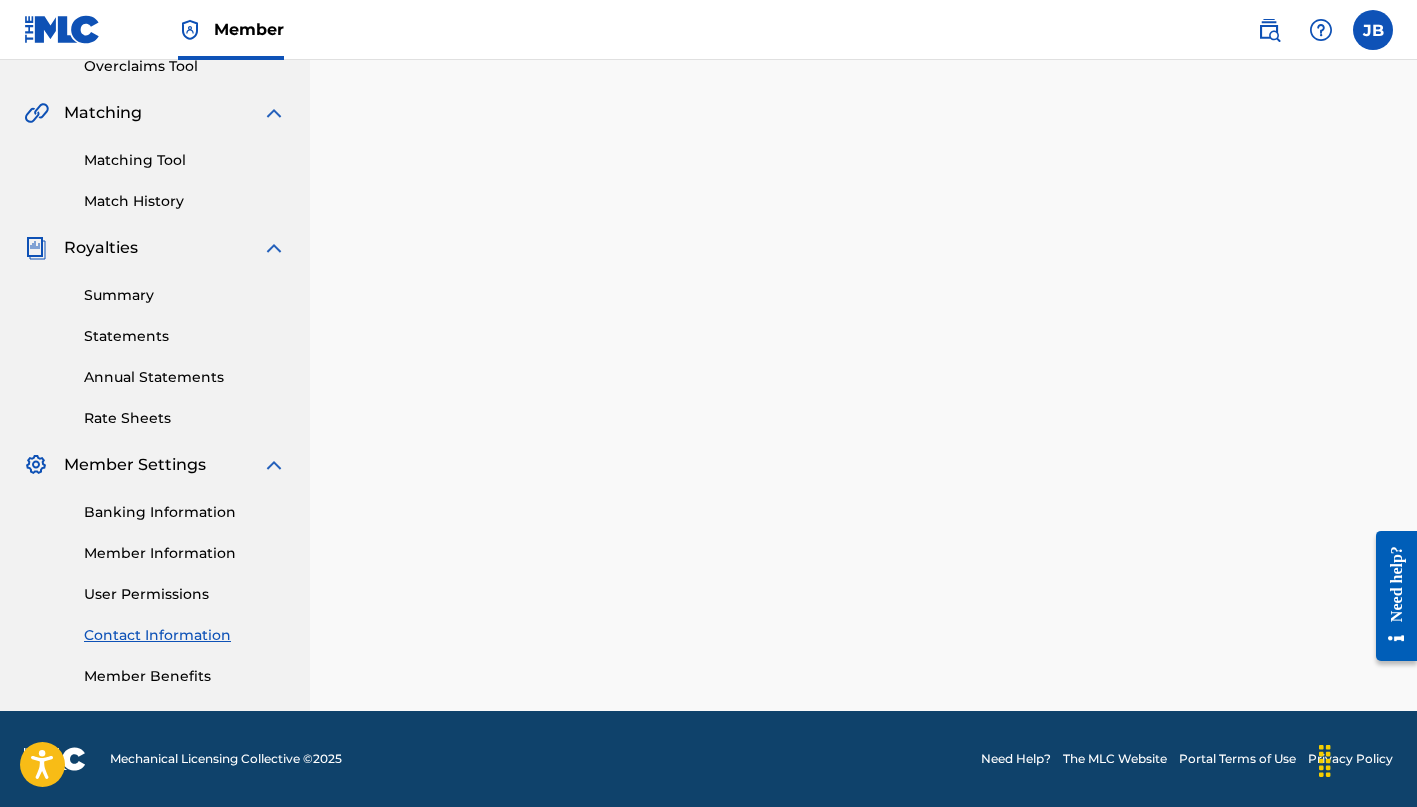scroll, scrollTop: 433, scrollLeft: 0, axis: vertical 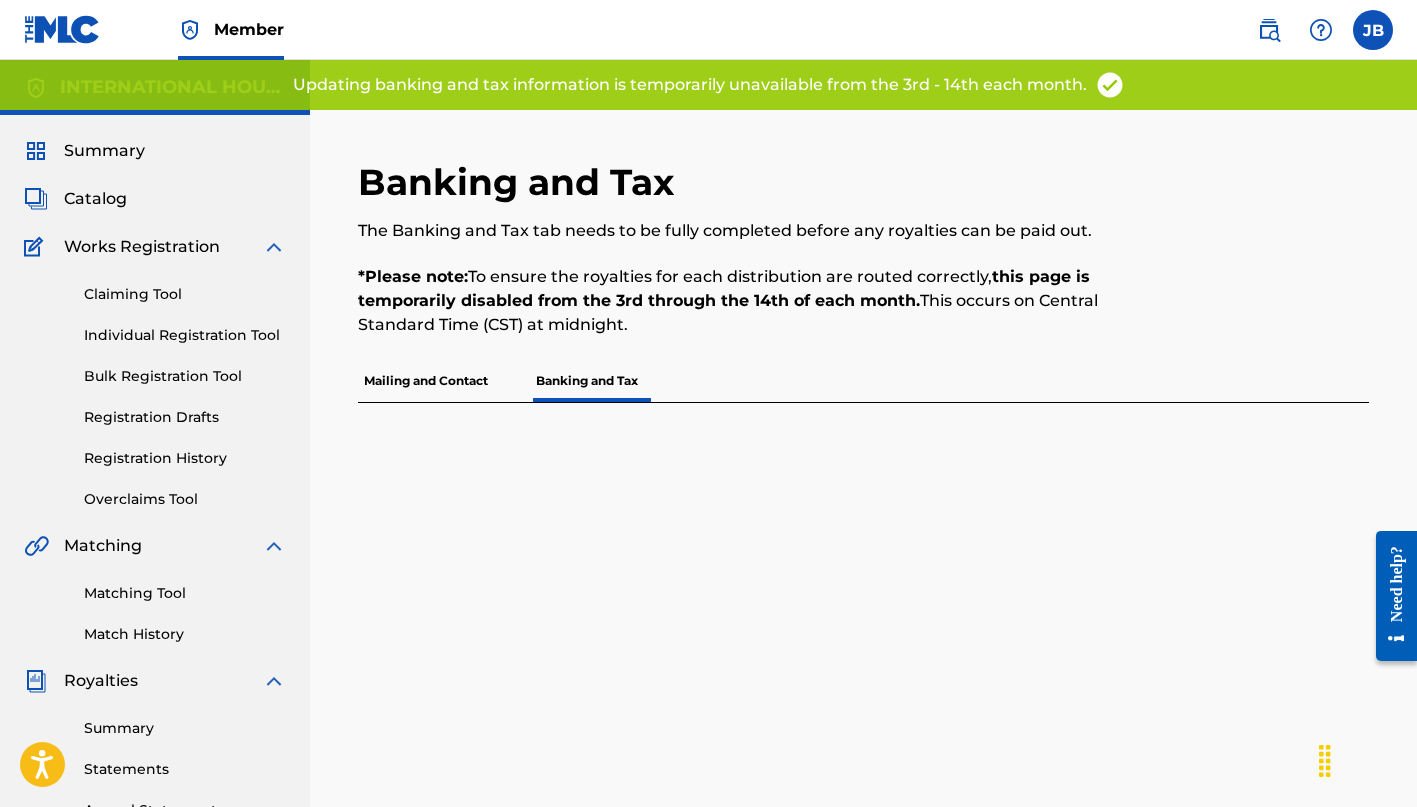 click on "Summary" at bounding box center (104, 151) 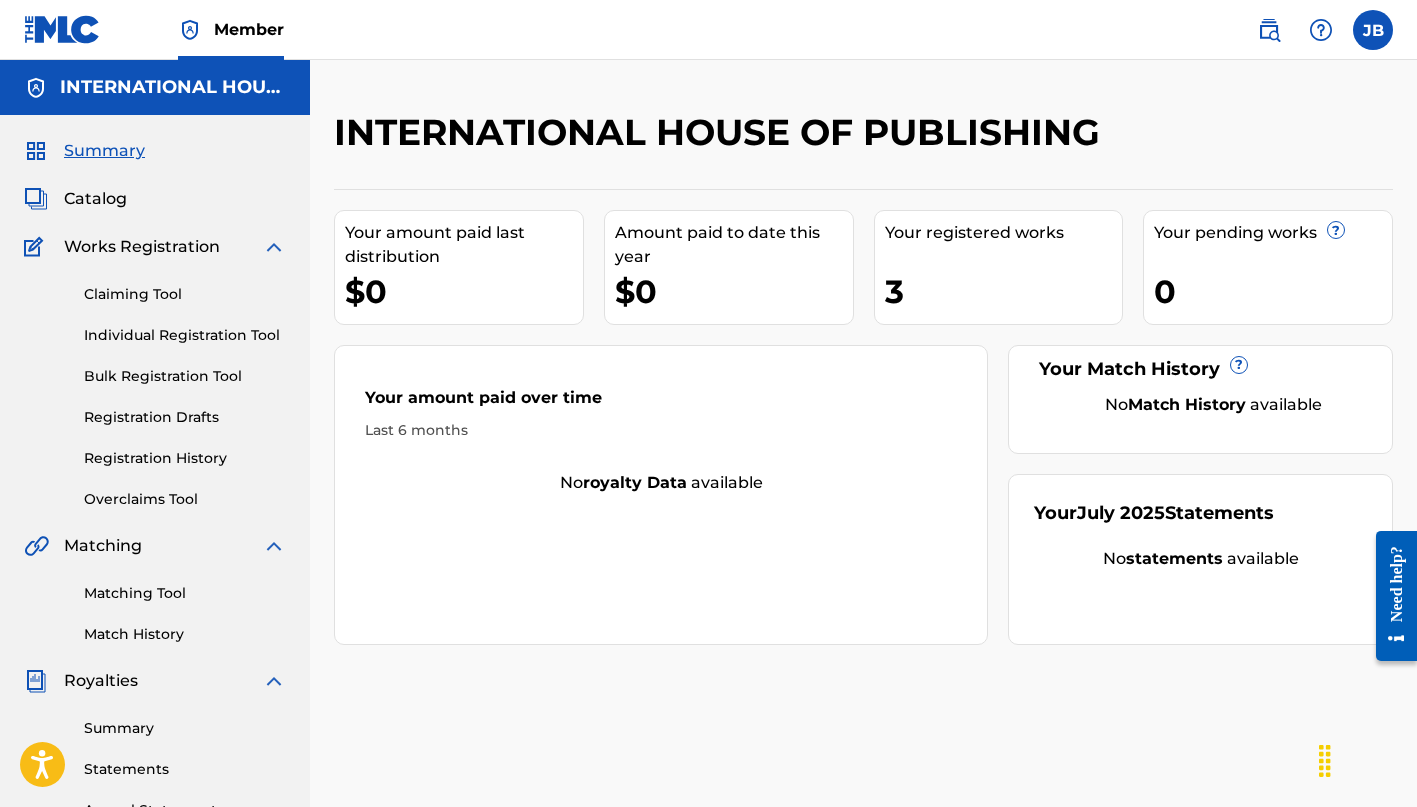 click on "Catalog" at bounding box center [95, 199] 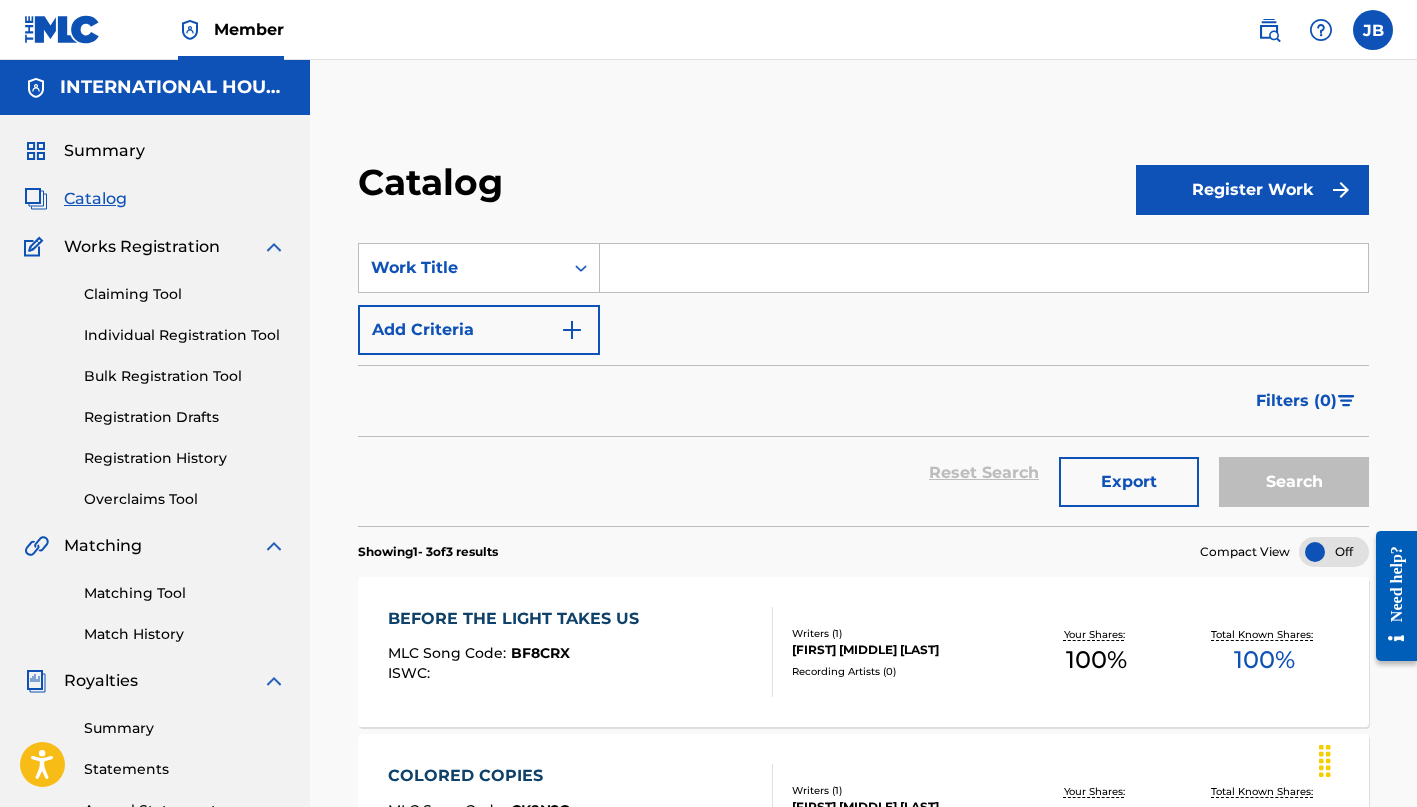 click on "Summary" at bounding box center [104, 151] 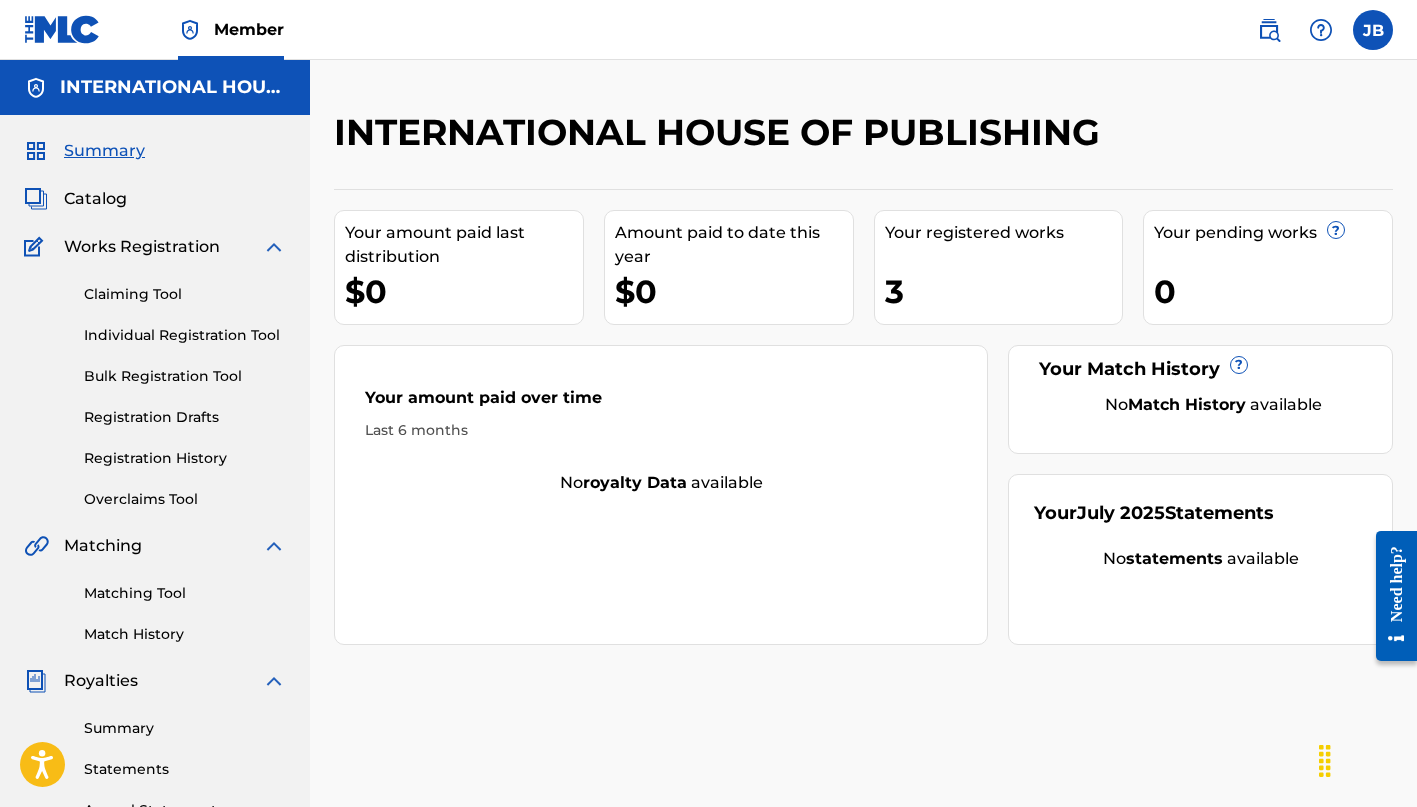 click on "INTERNATIONAL HOUSE OF PUBLISHING" at bounding box center (722, 132) 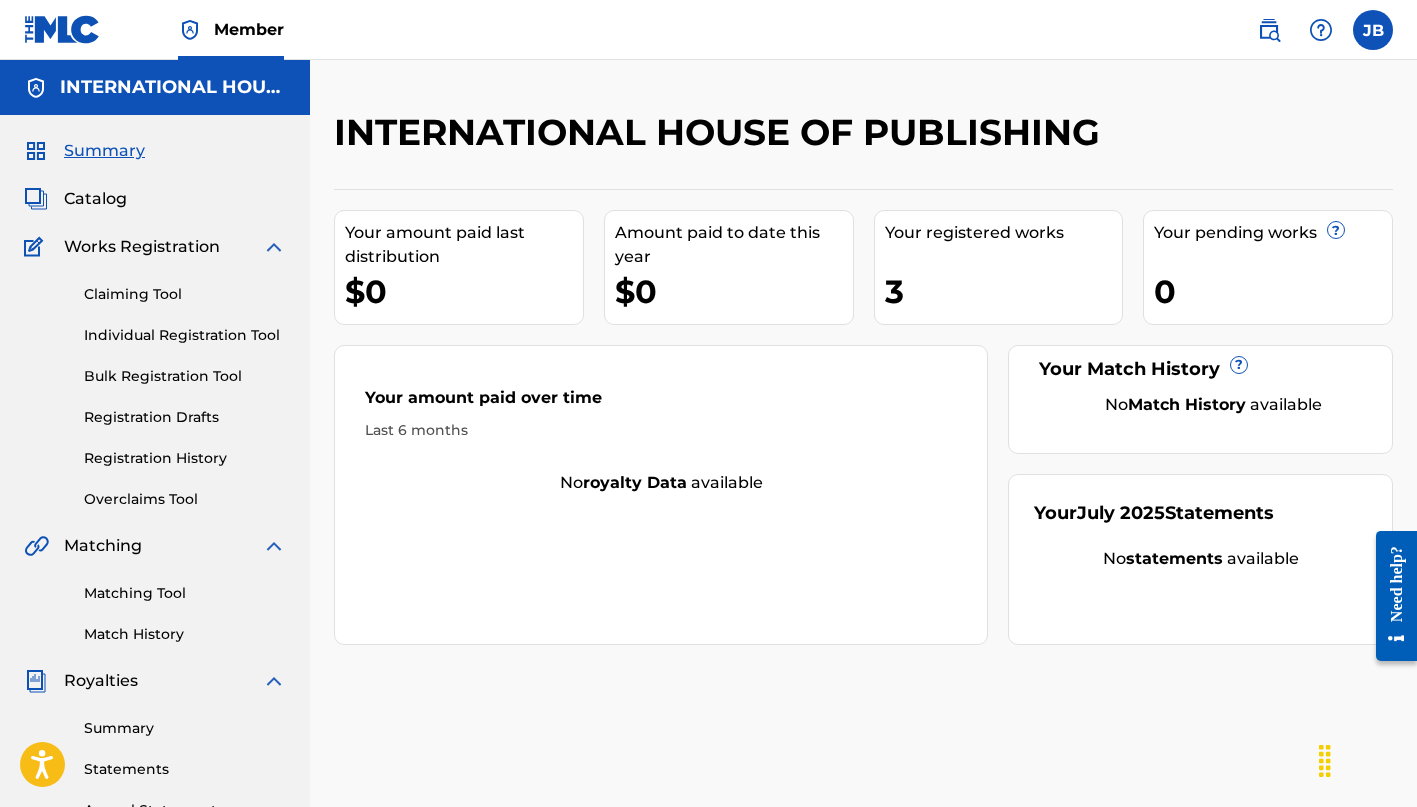 scroll, scrollTop: 0, scrollLeft: 0, axis: both 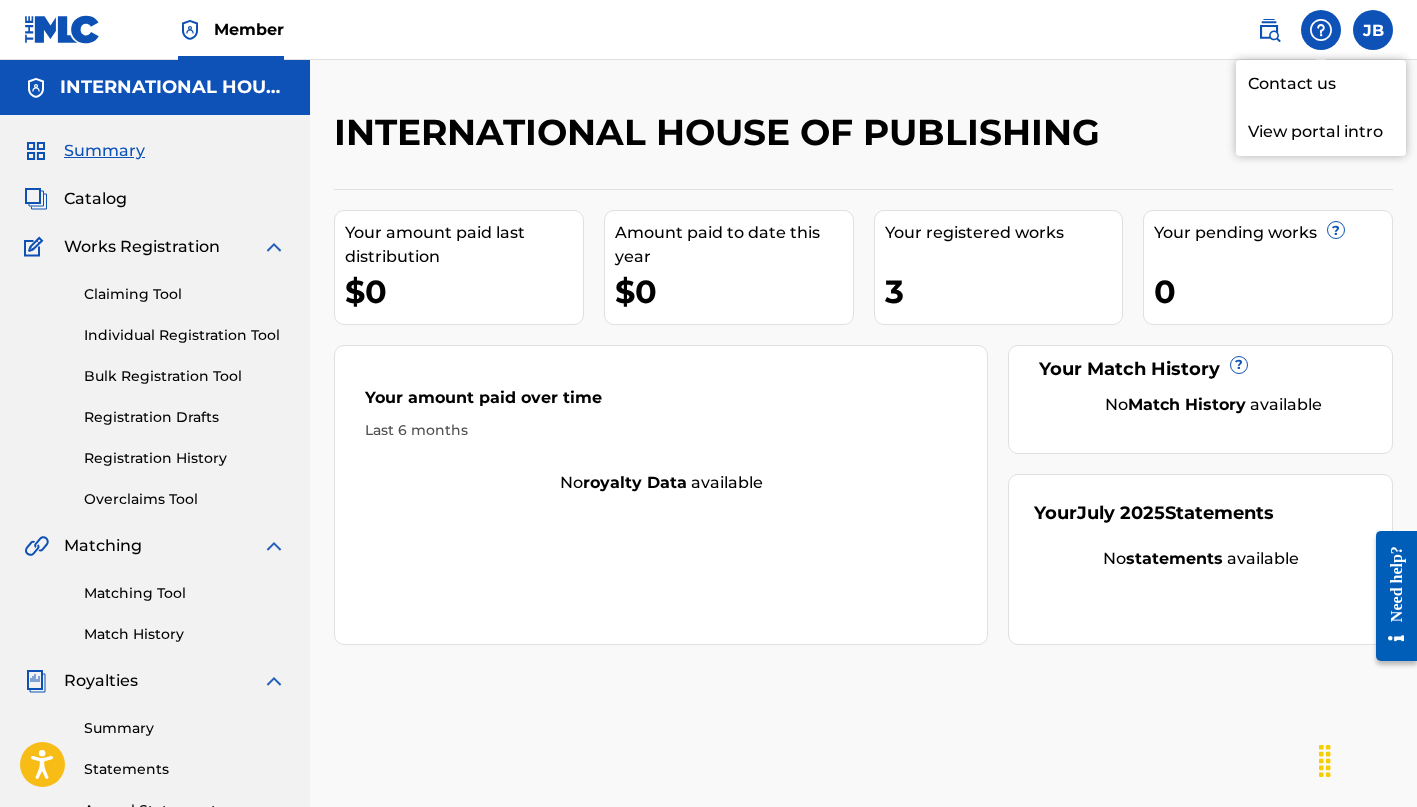 click on "INTERNATIONAL HOUSE OF PUBLISHING" at bounding box center (741, 139) 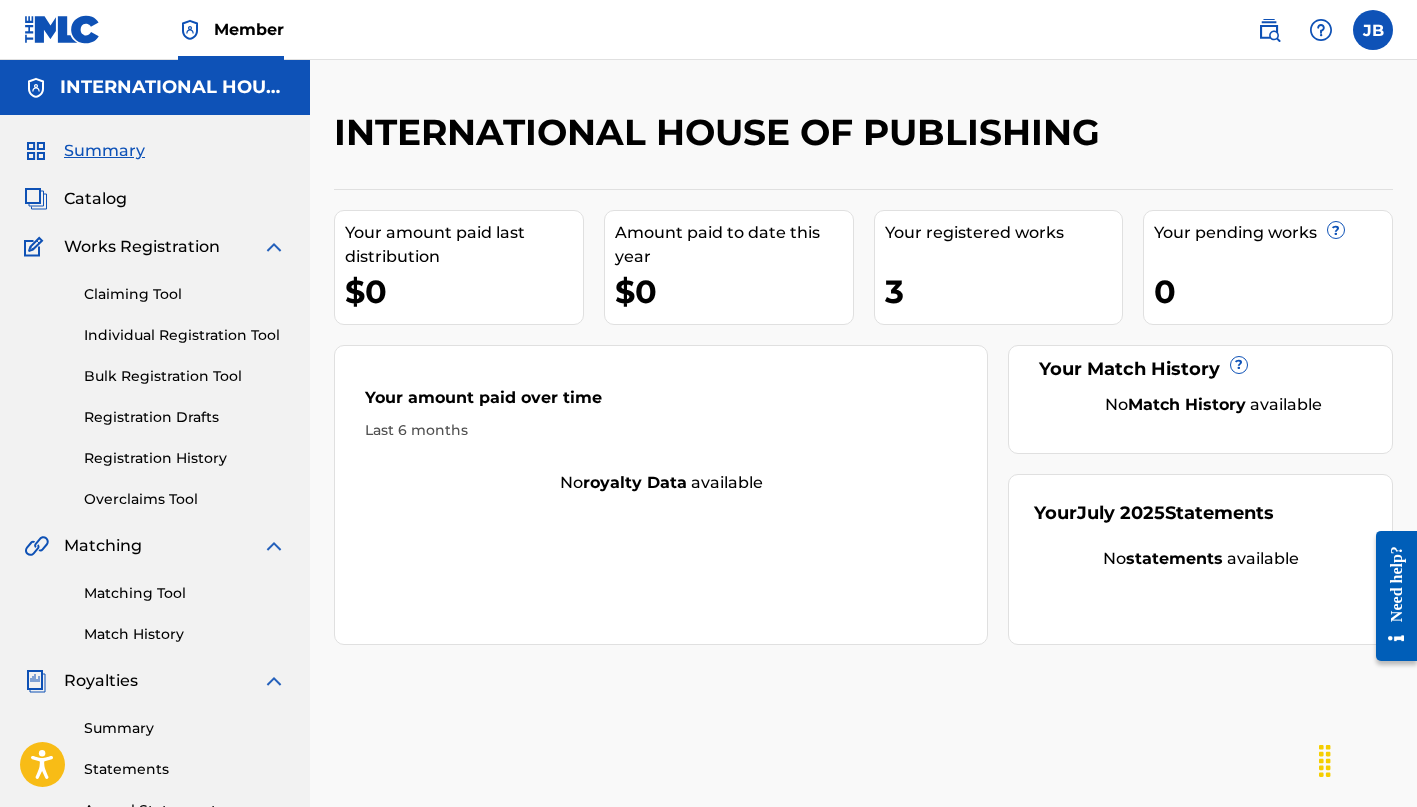 click on "Last 6 months" at bounding box center [661, 430] 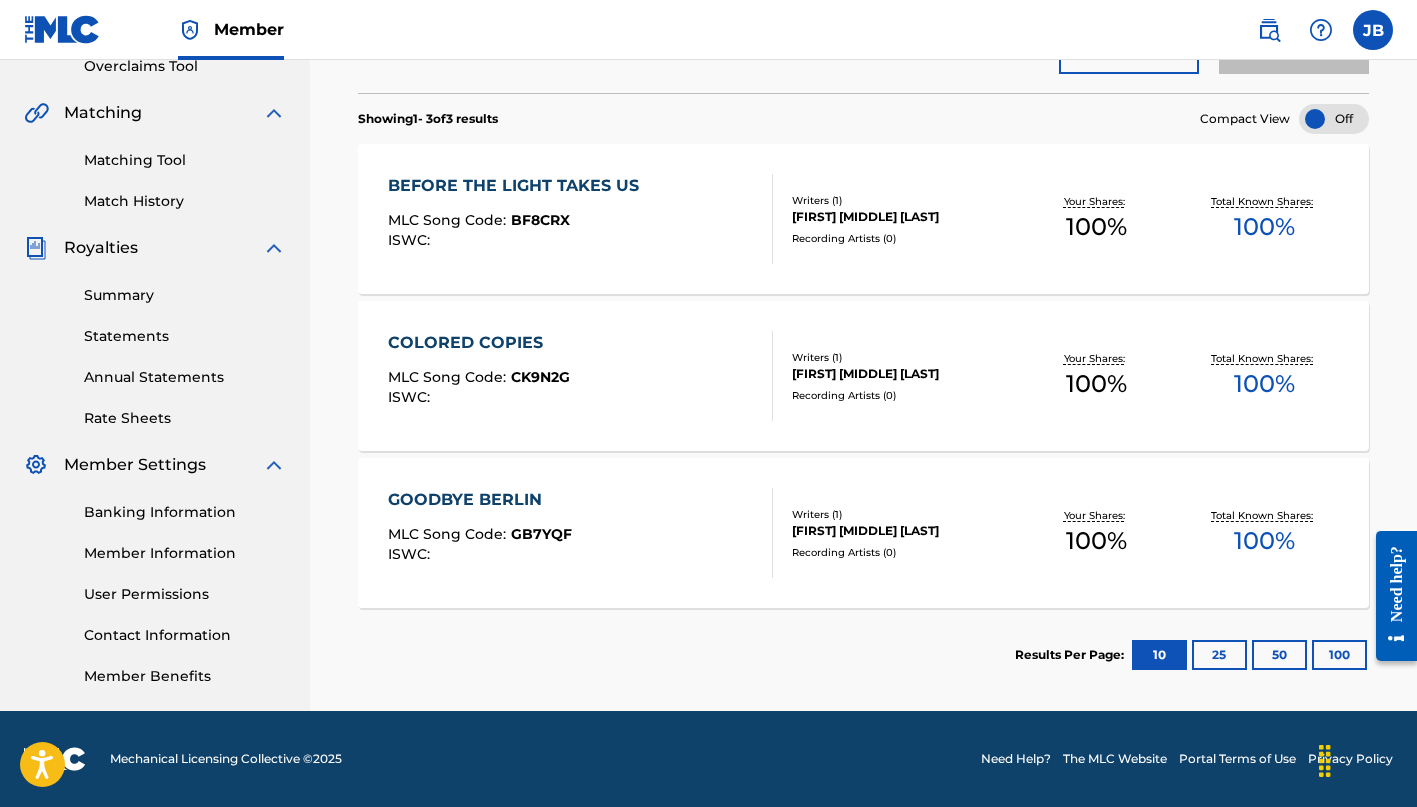 scroll, scrollTop: 433, scrollLeft: 0, axis: vertical 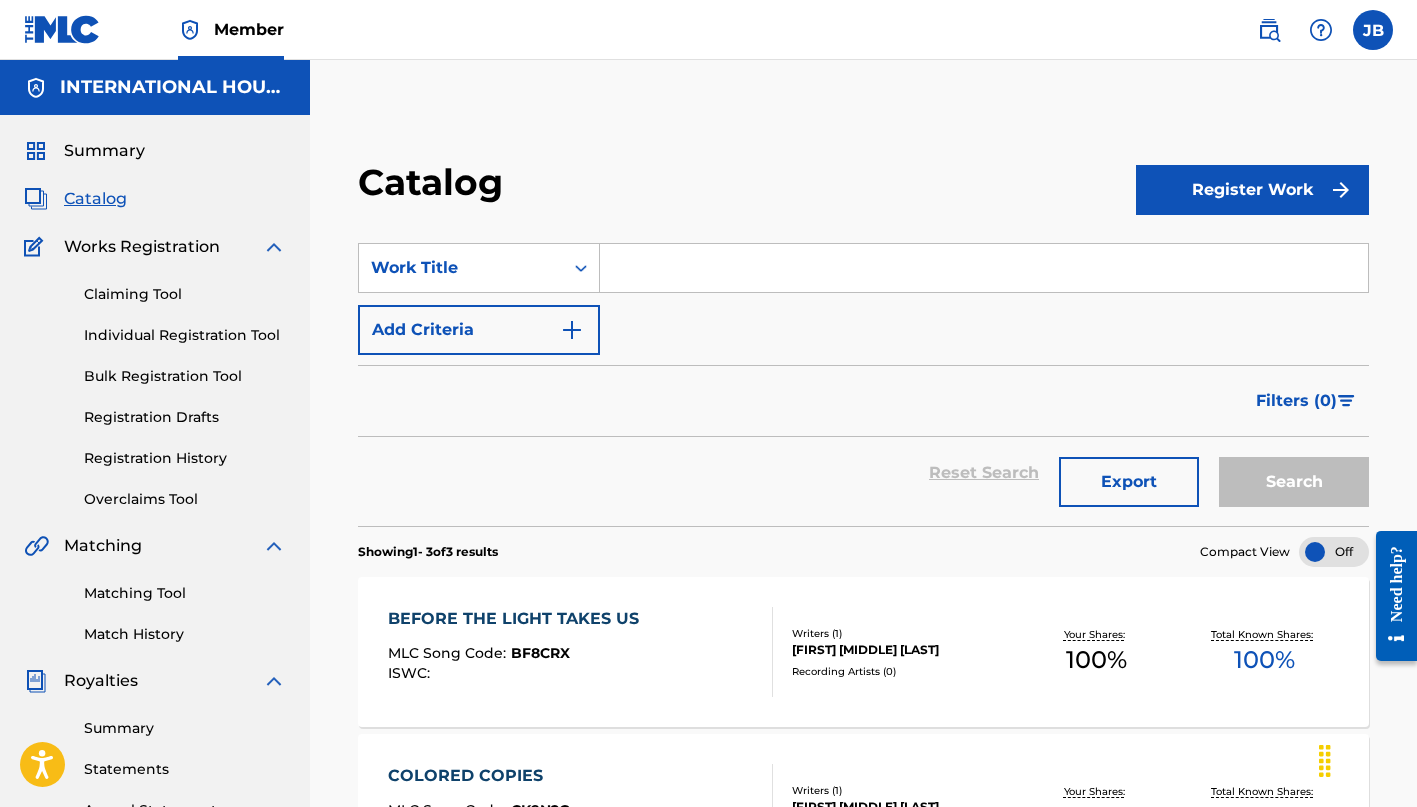 click at bounding box center [1373, 30] 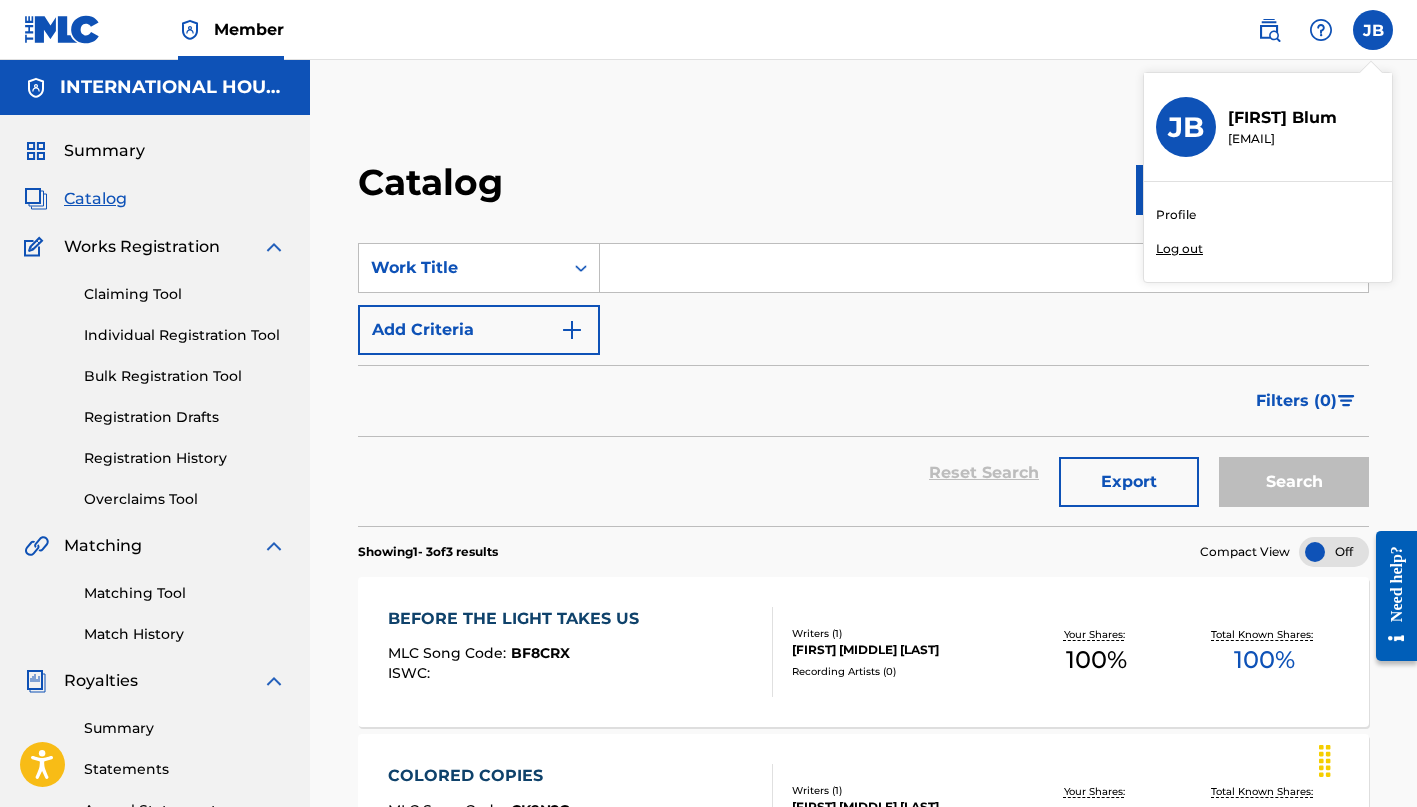 scroll, scrollTop: 0, scrollLeft: 0, axis: both 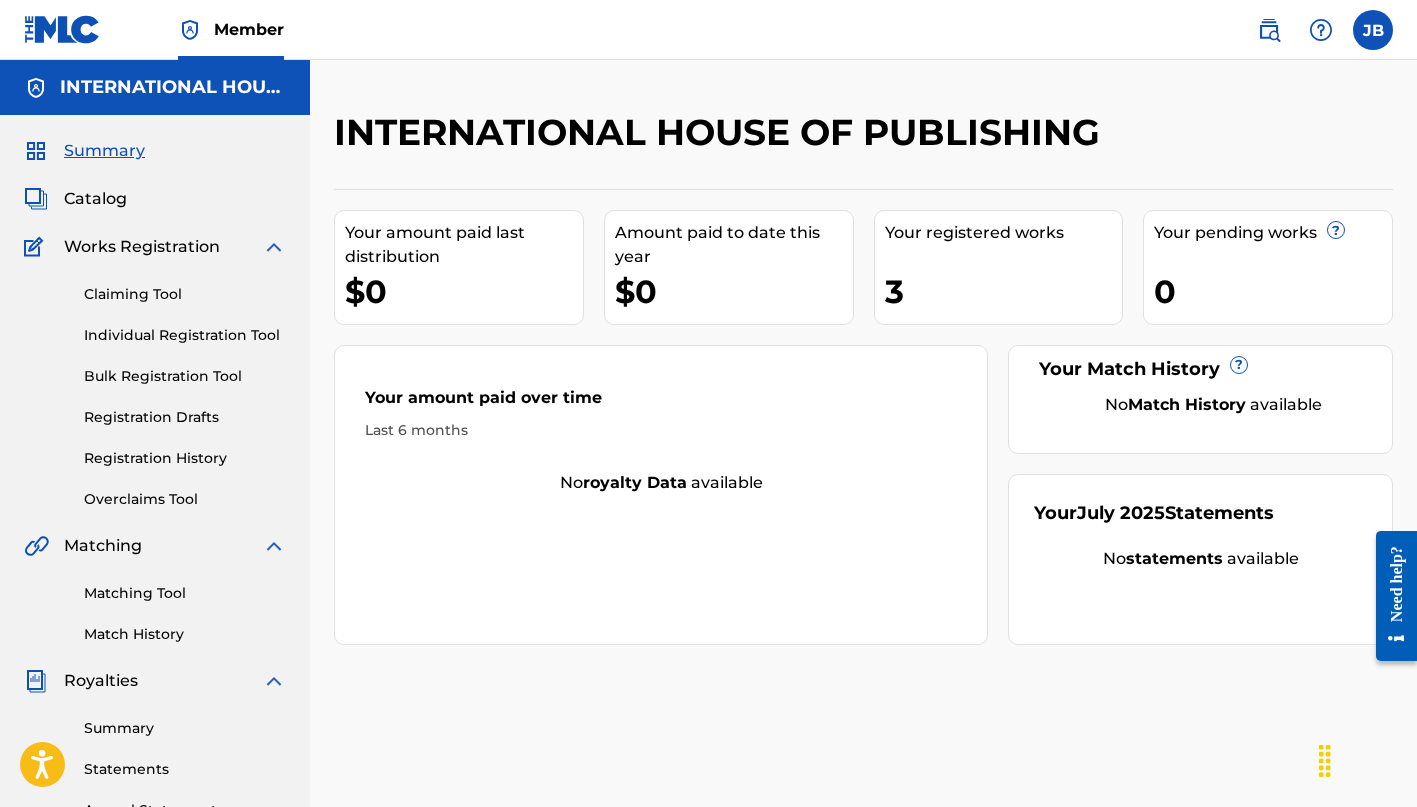 click on "Catalog" at bounding box center [95, 199] 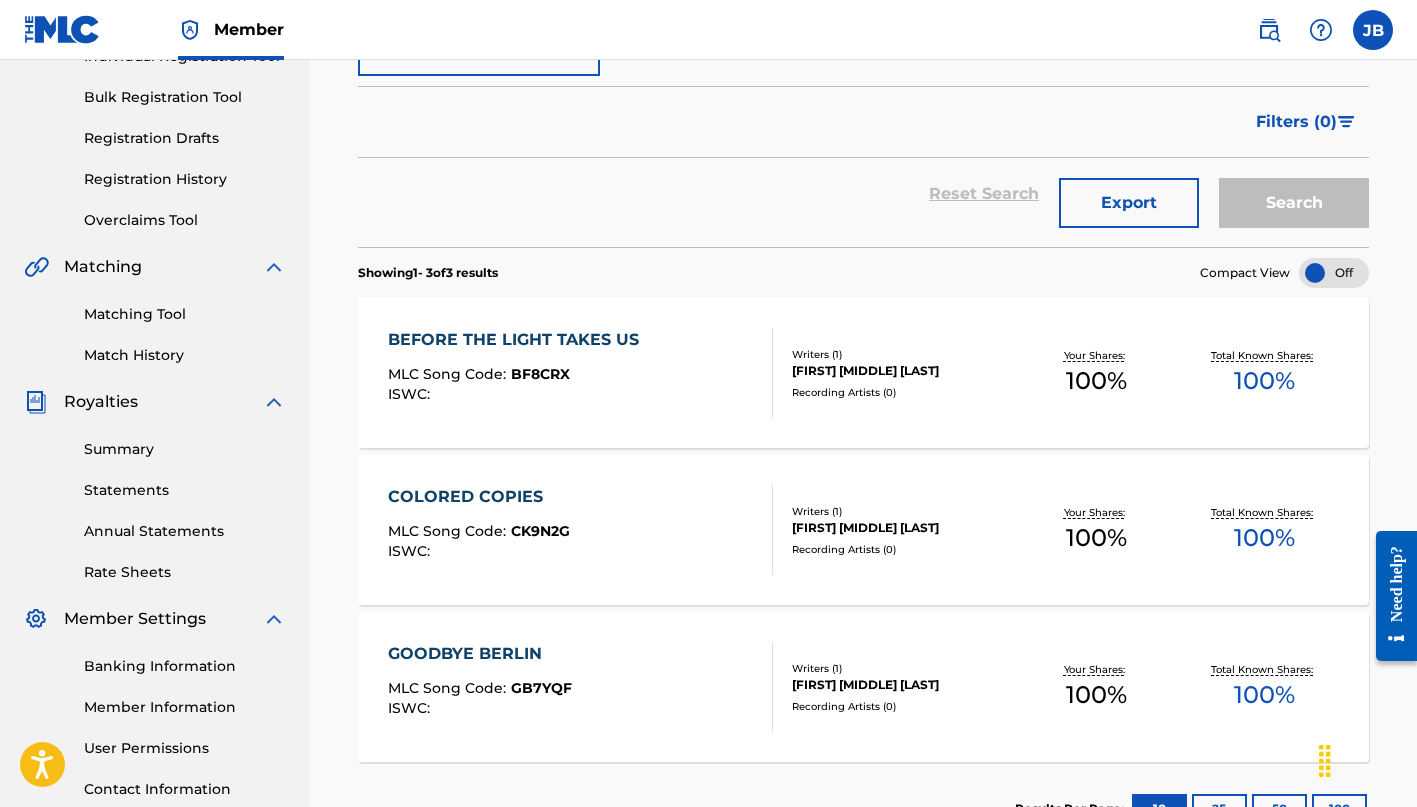 scroll, scrollTop: 282, scrollLeft: 0, axis: vertical 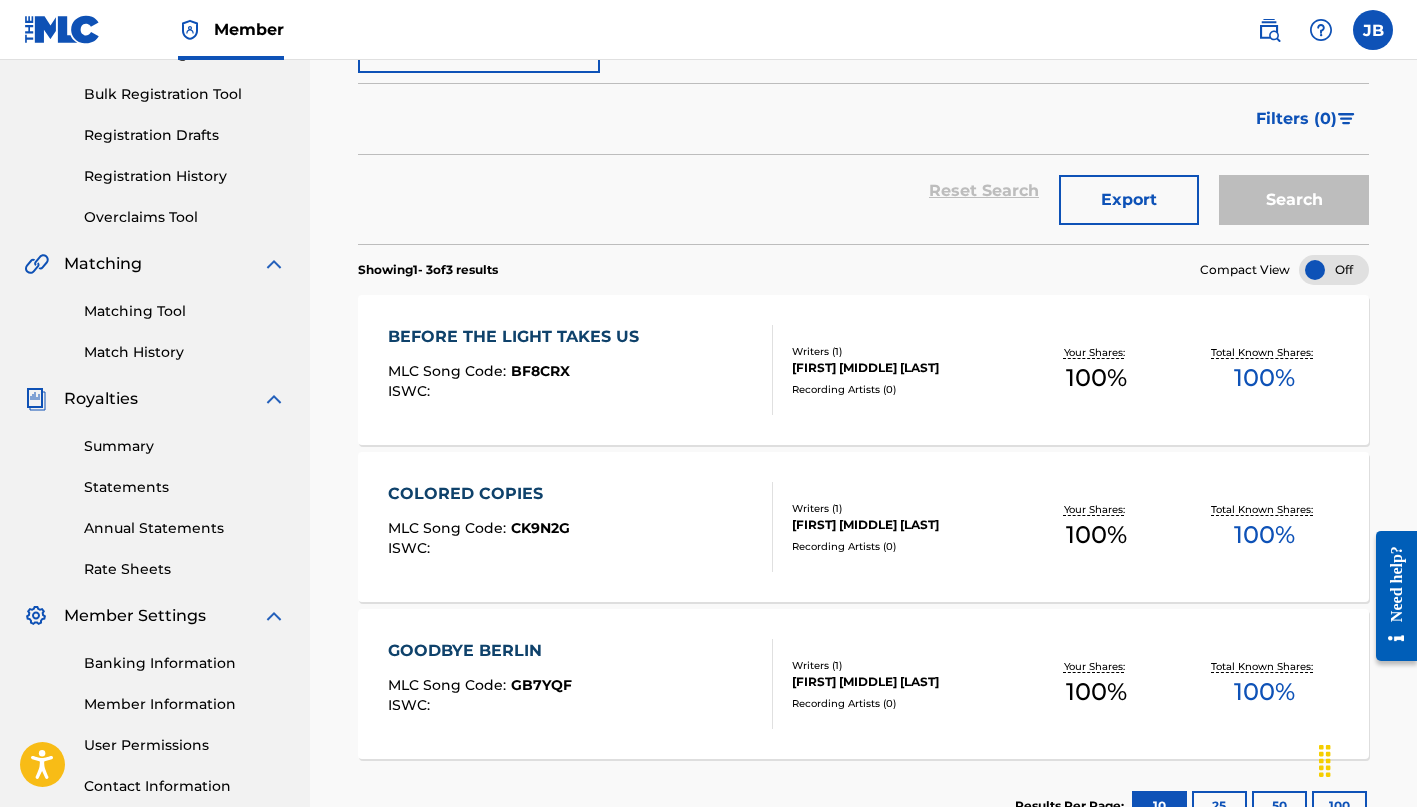 click on "BEFORE THE LIGHT TAKES US" at bounding box center (518, 337) 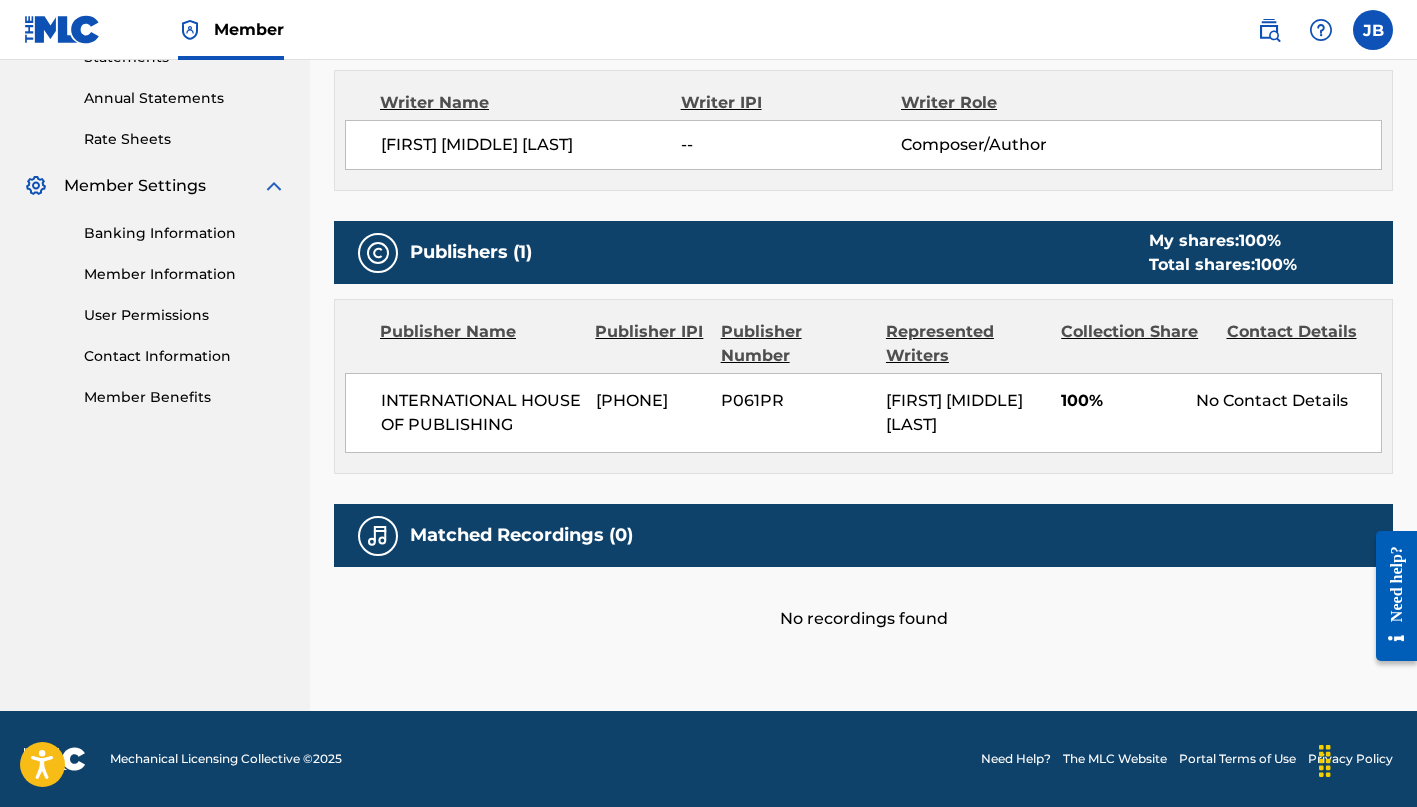 scroll, scrollTop: 711, scrollLeft: 0, axis: vertical 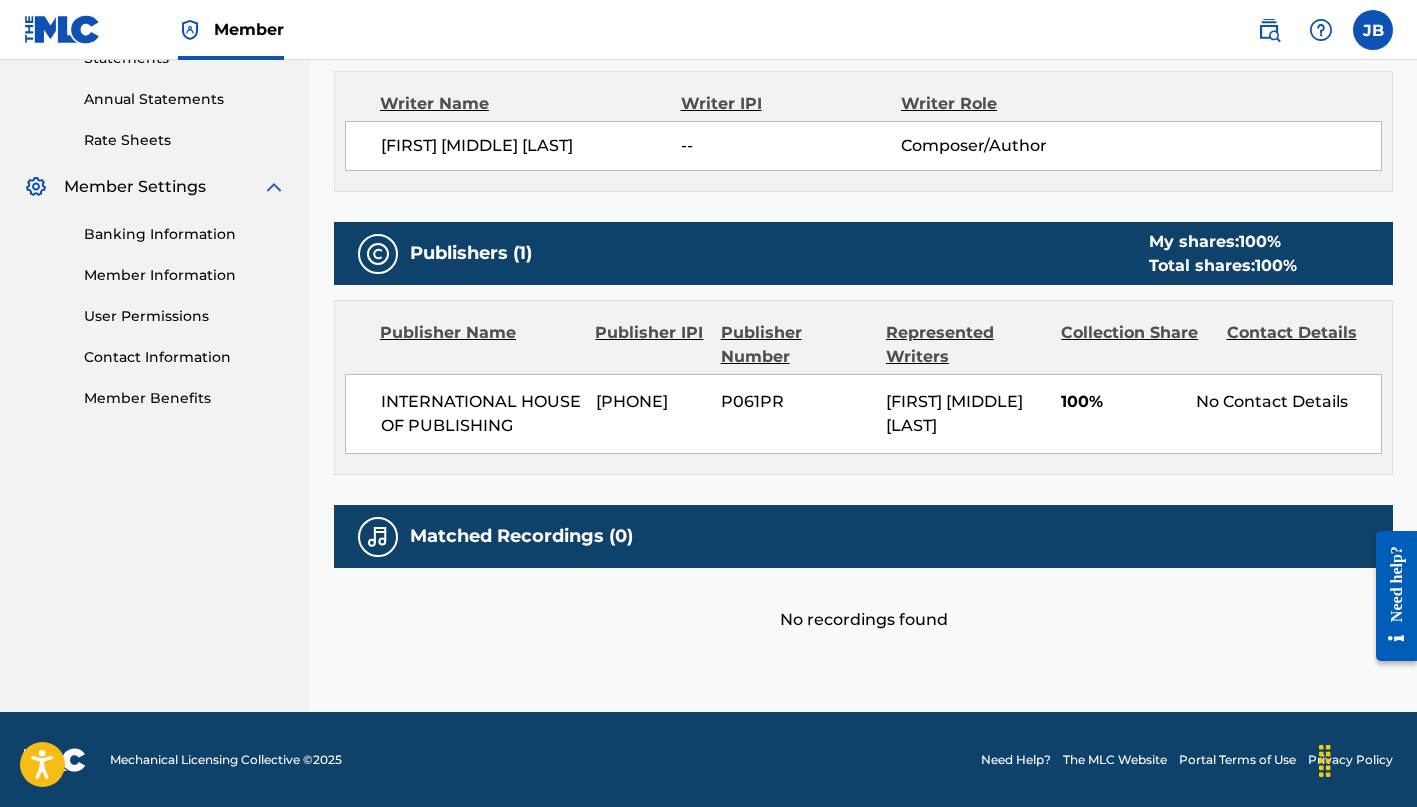 click on "Member Information" at bounding box center (185, 275) 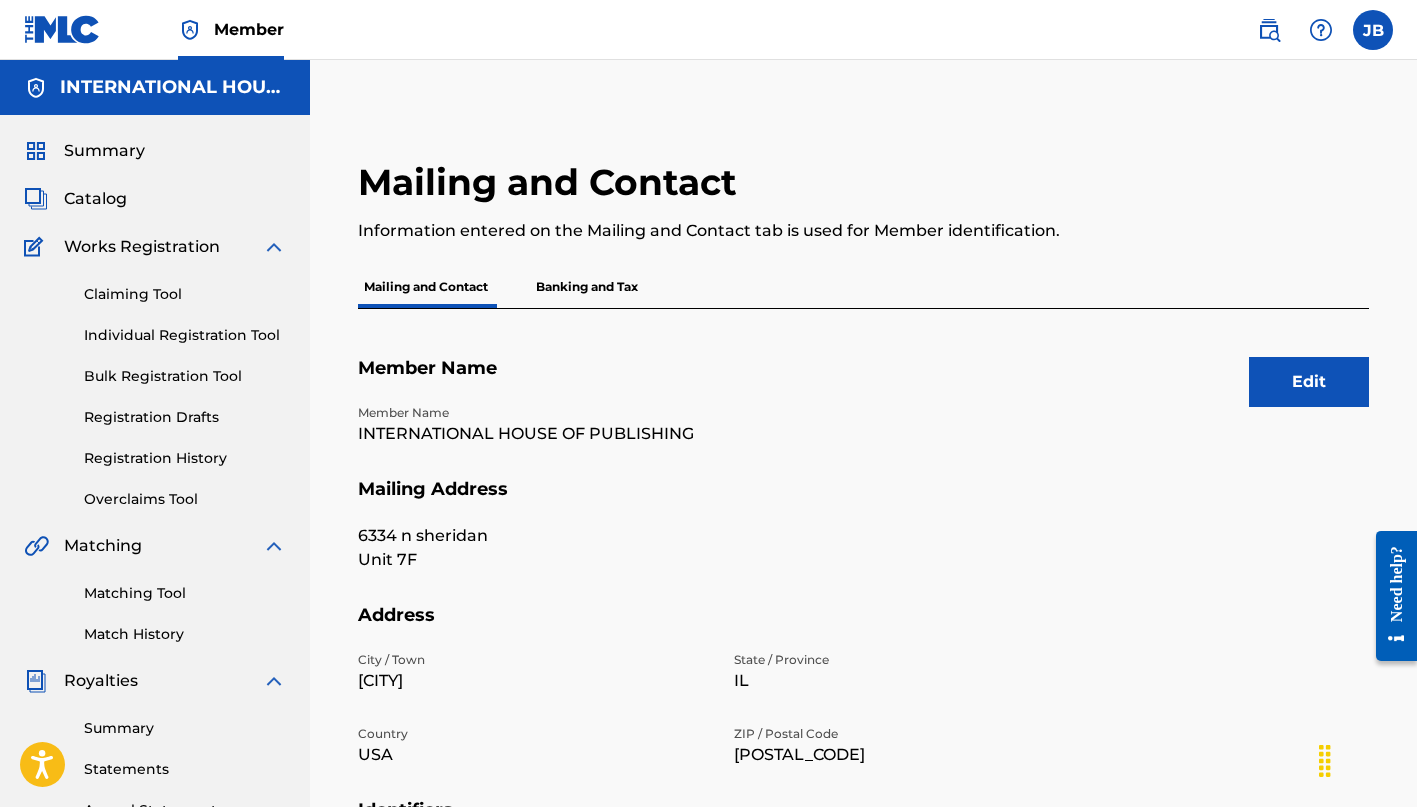 scroll, scrollTop: 0, scrollLeft: 0, axis: both 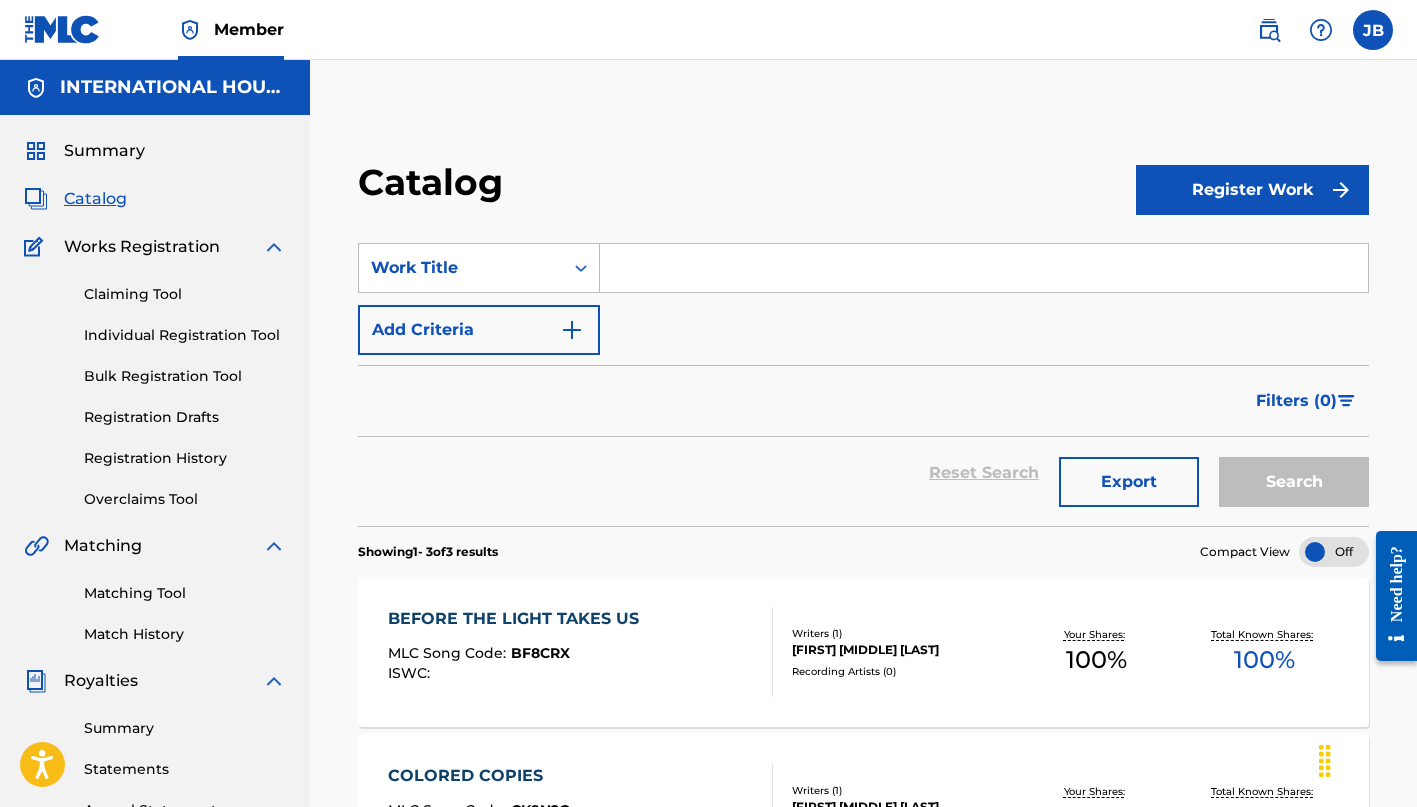 click at bounding box center [1321, 30] 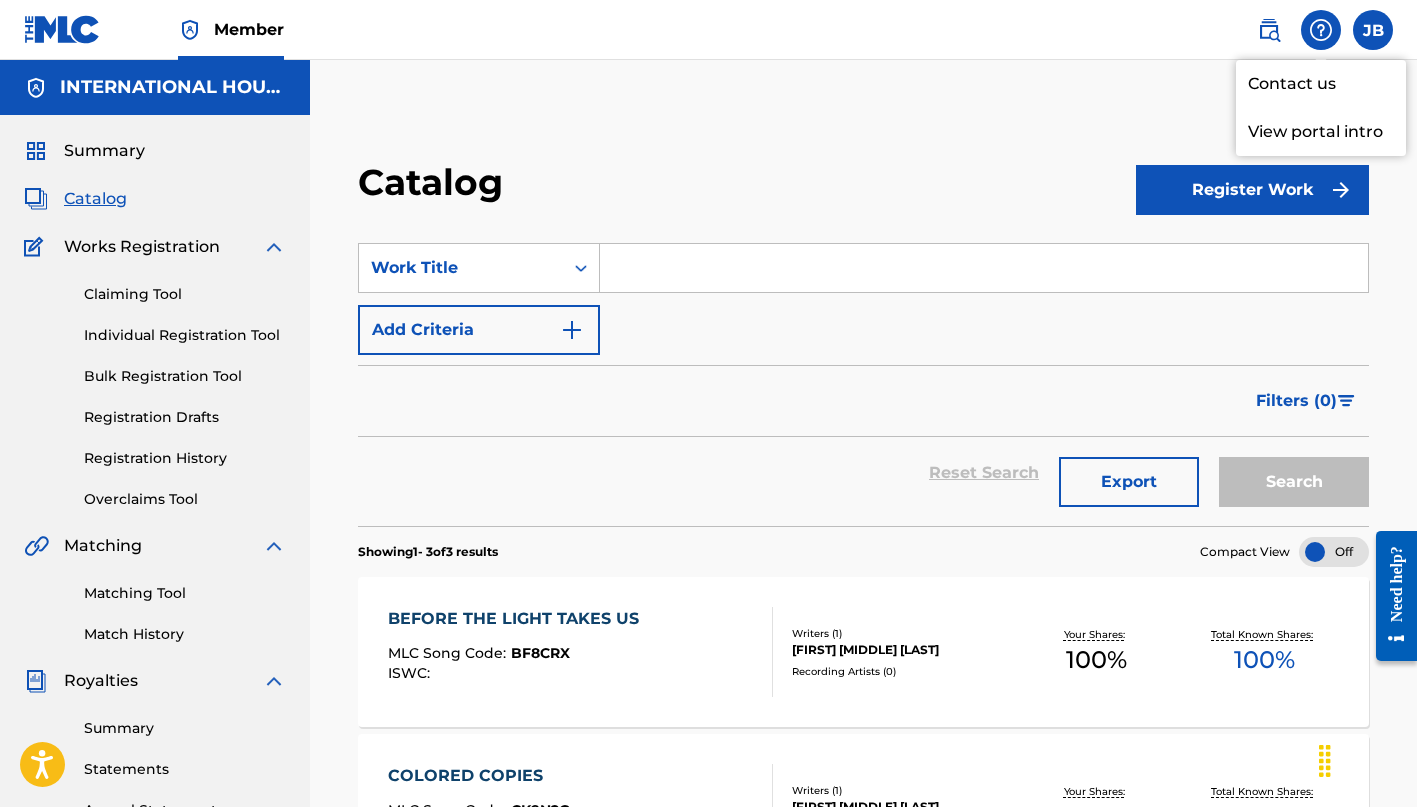 click on "View portal intro" at bounding box center [1321, 132] 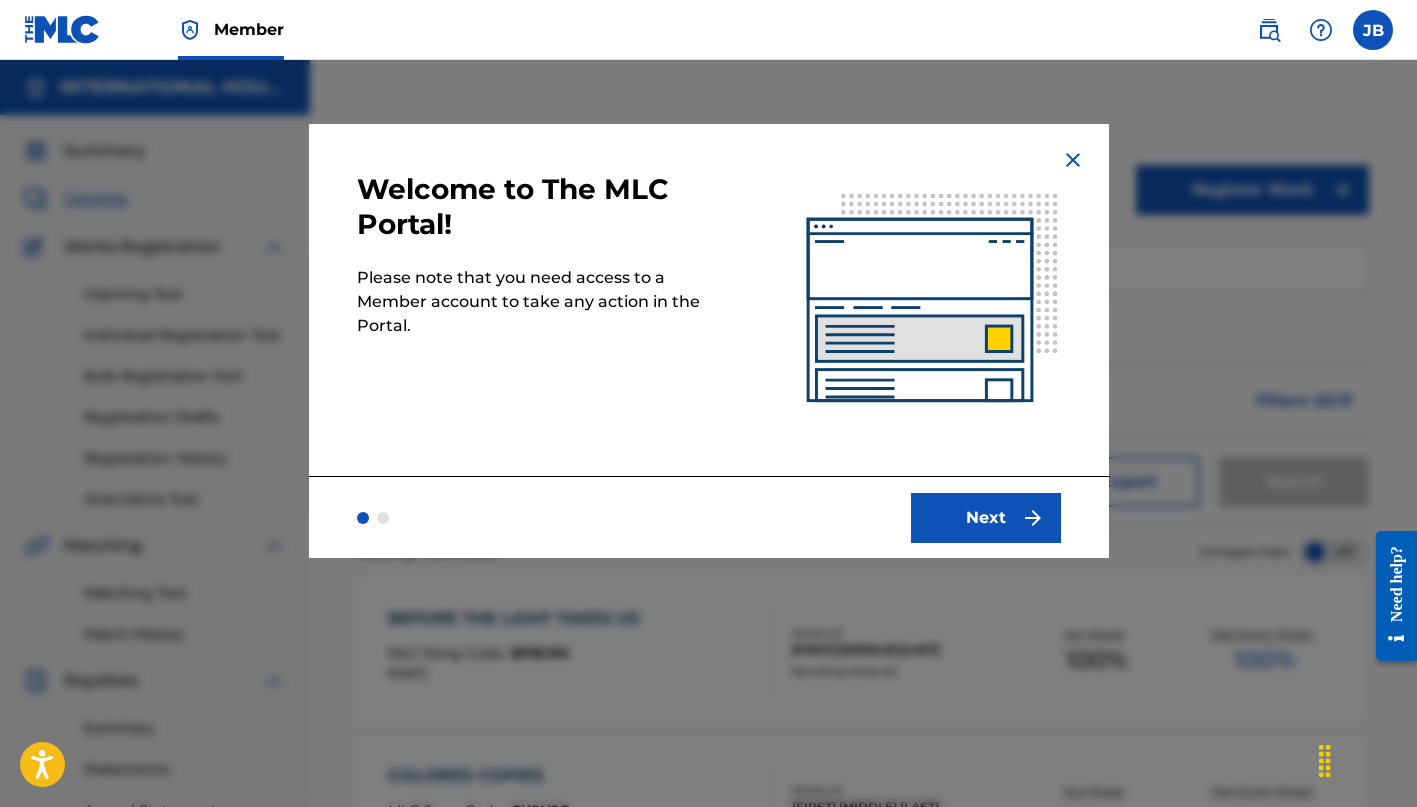 click on "Next" at bounding box center (986, 518) 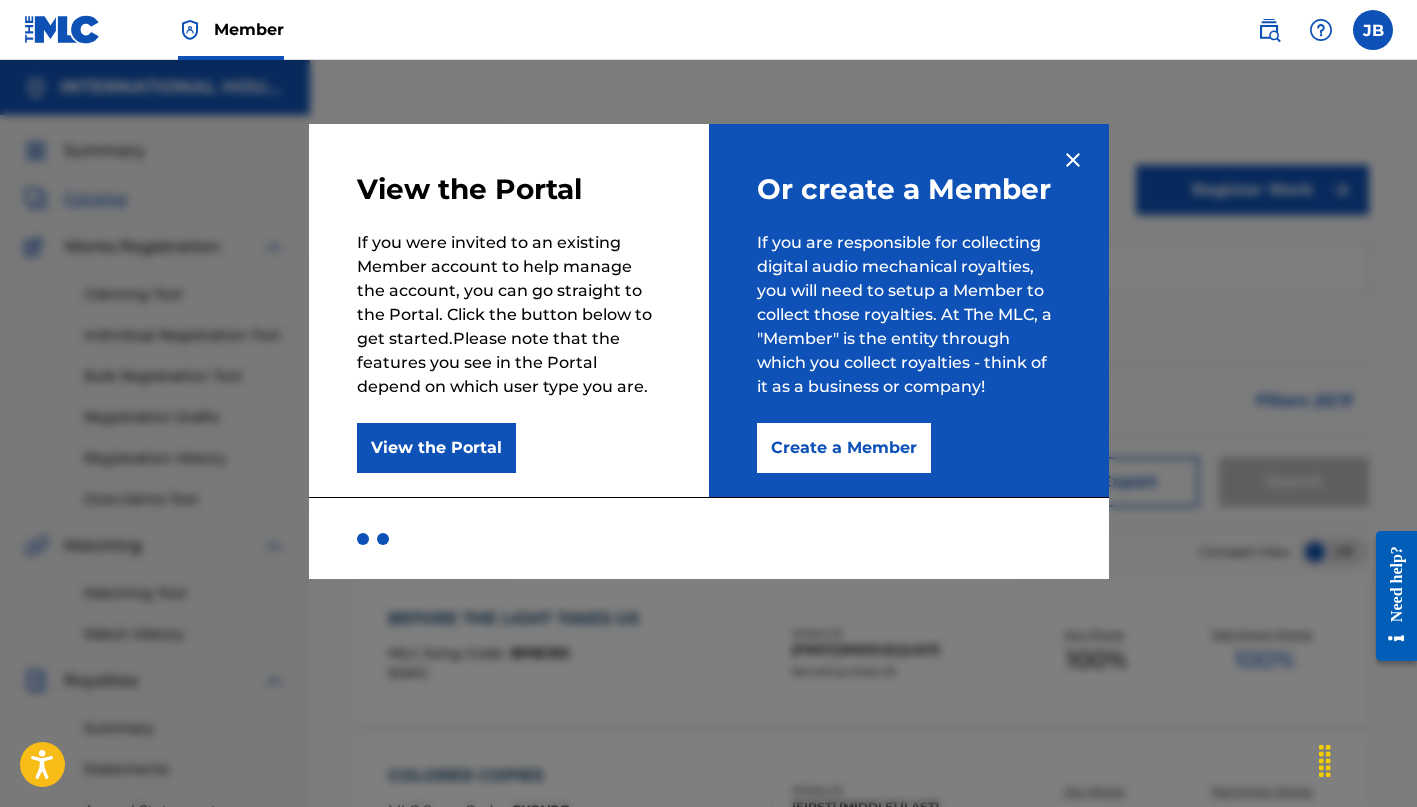 click at bounding box center (1073, 160) 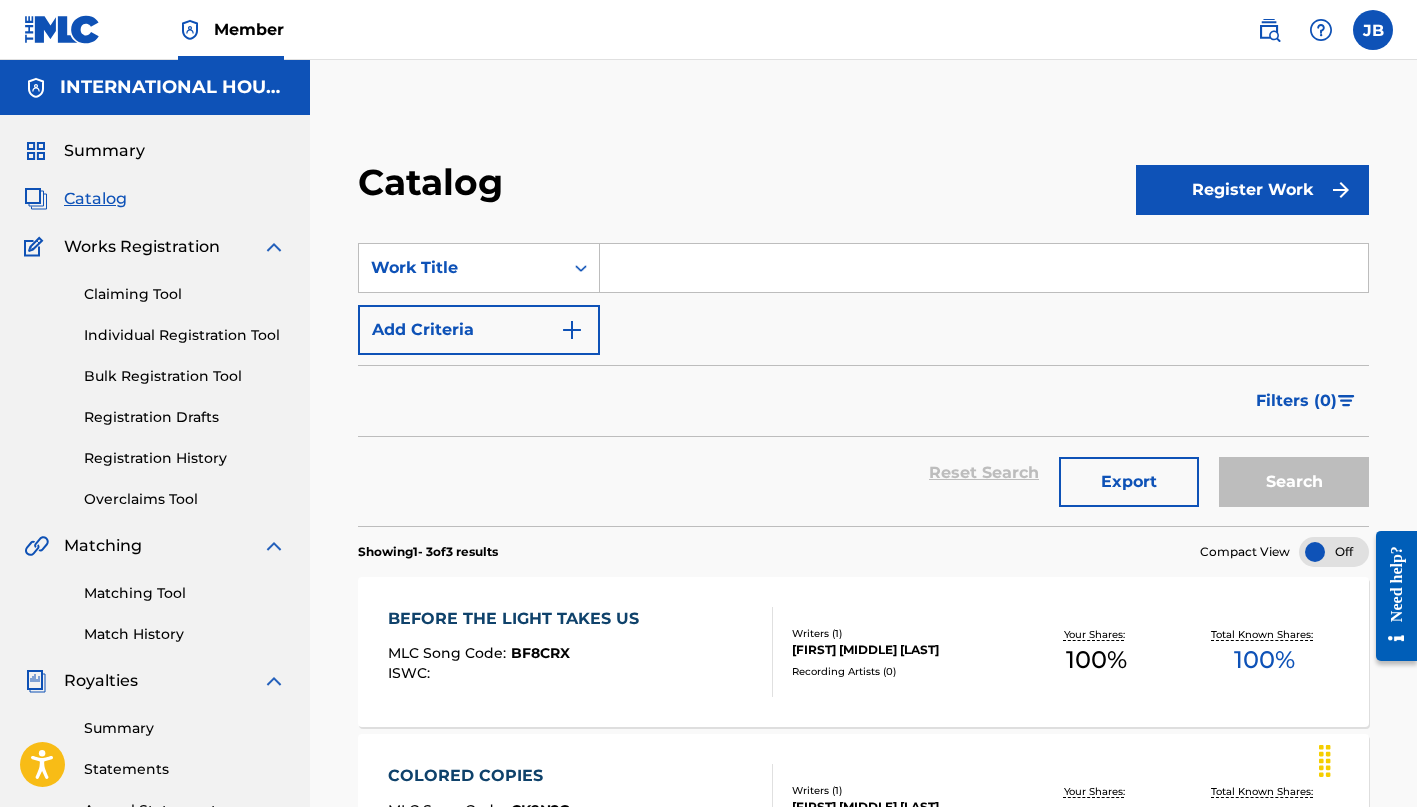 click at bounding box center (1269, 30) 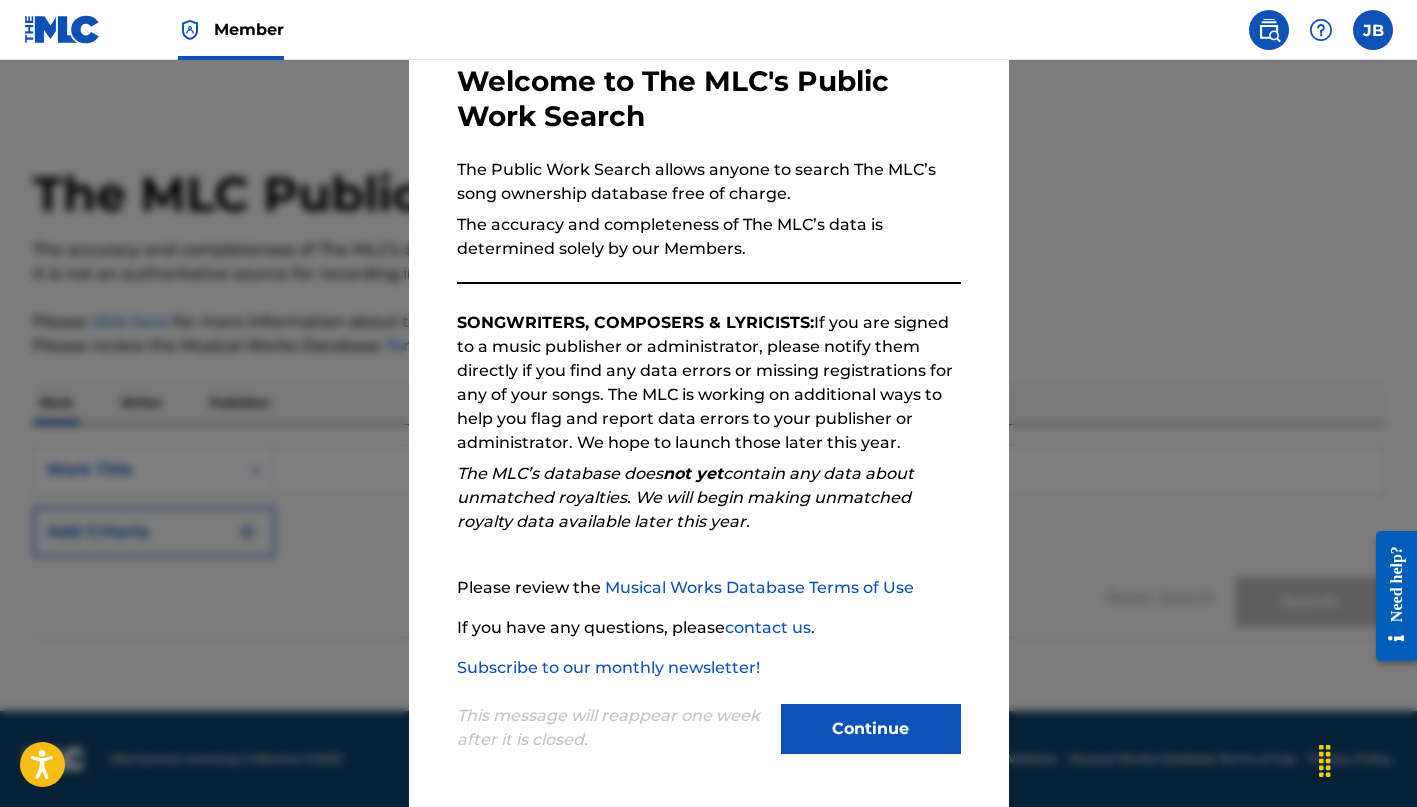 scroll, scrollTop: 108, scrollLeft: 0, axis: vertical 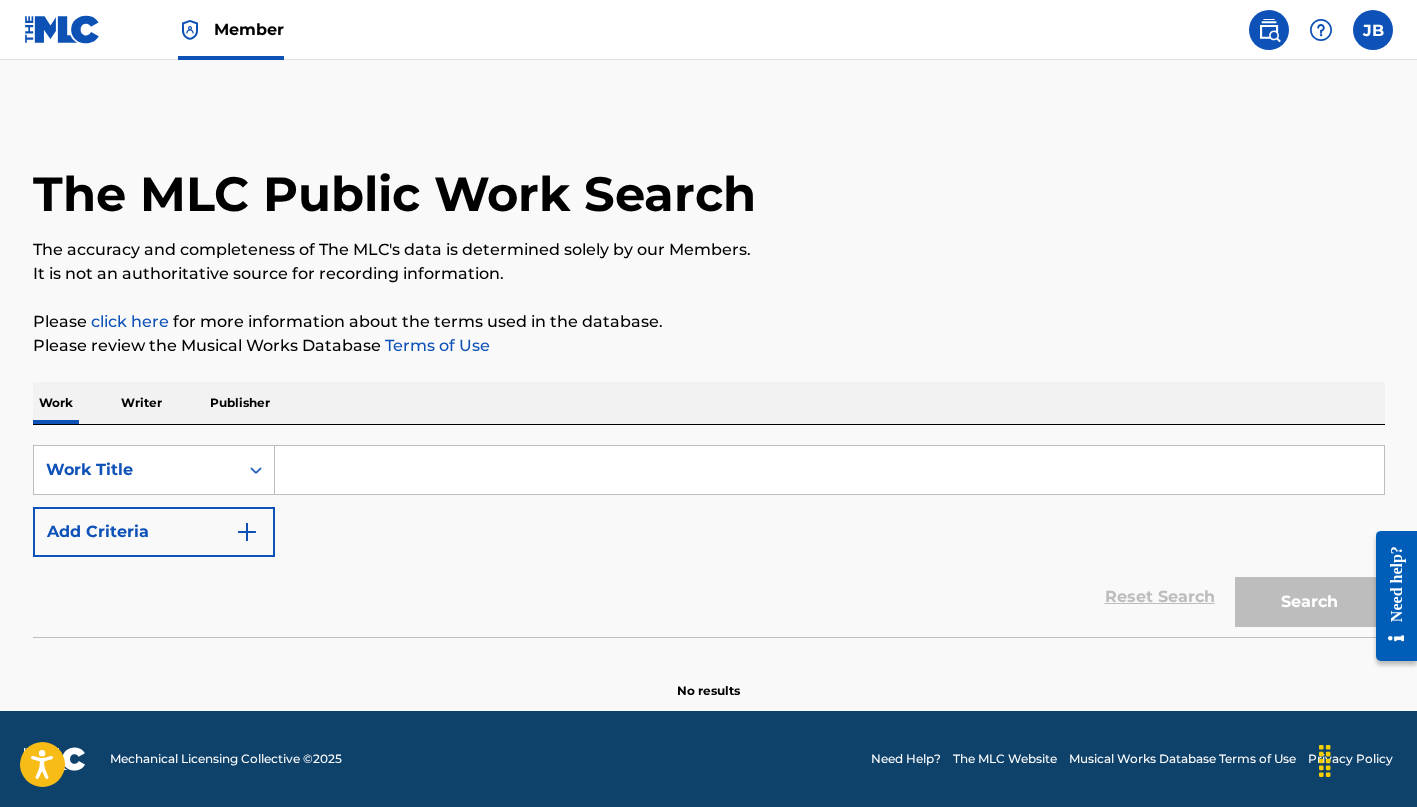 click at bounding box center (1373, 30) 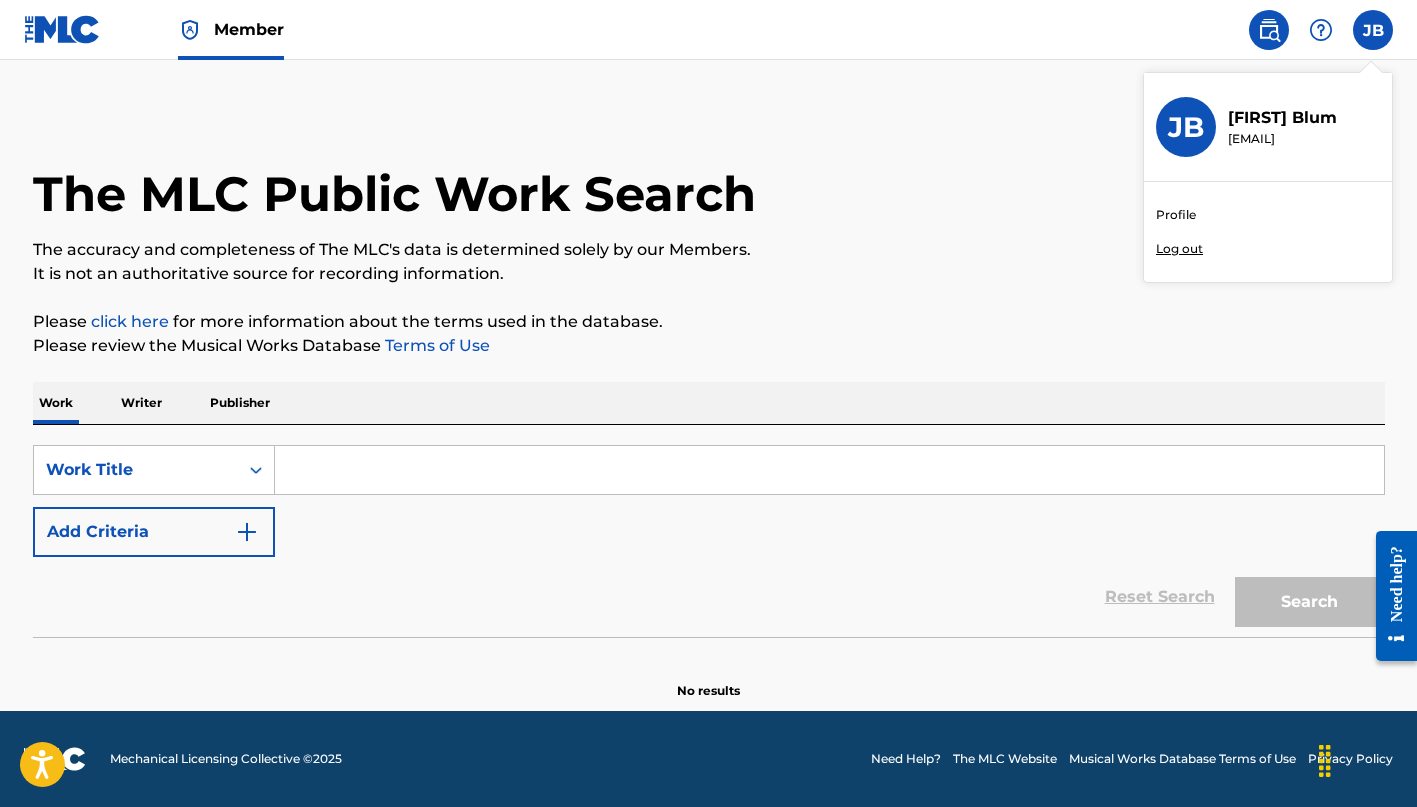click on "Profile" at bounding box center [1176, 215] 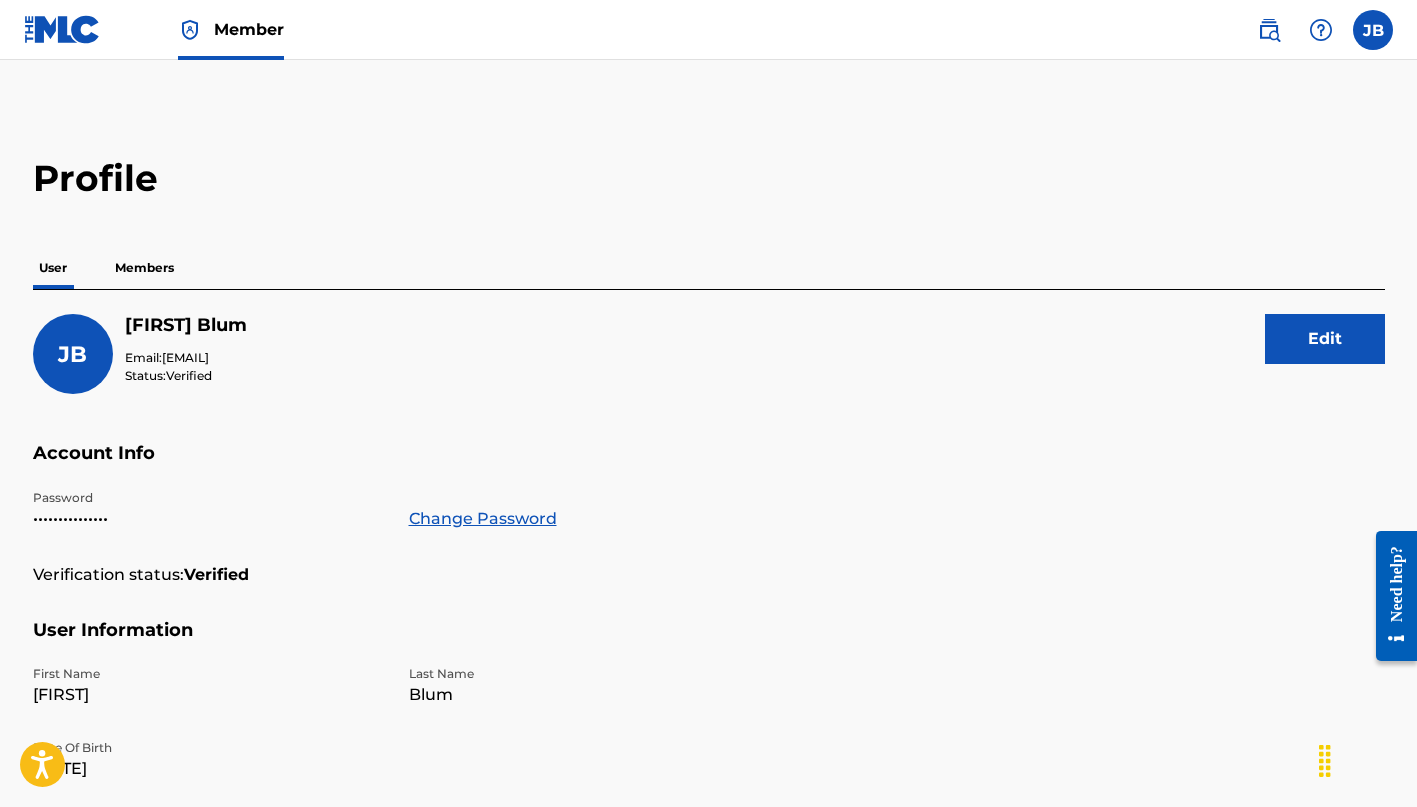 click on "Members" at bounding box center (144, 268) 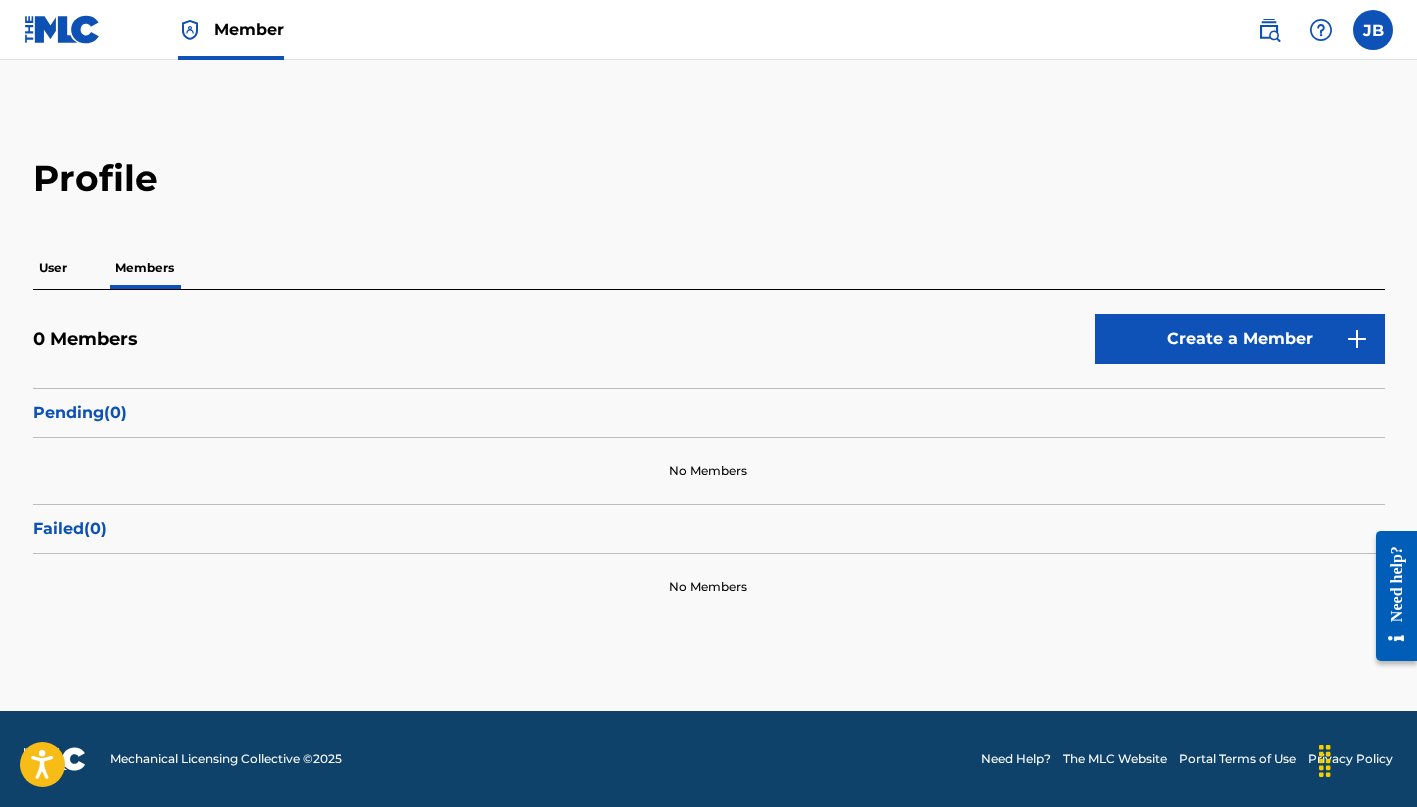 scroll, scrollTop: 0, scrollLeft: 0, axis: both 